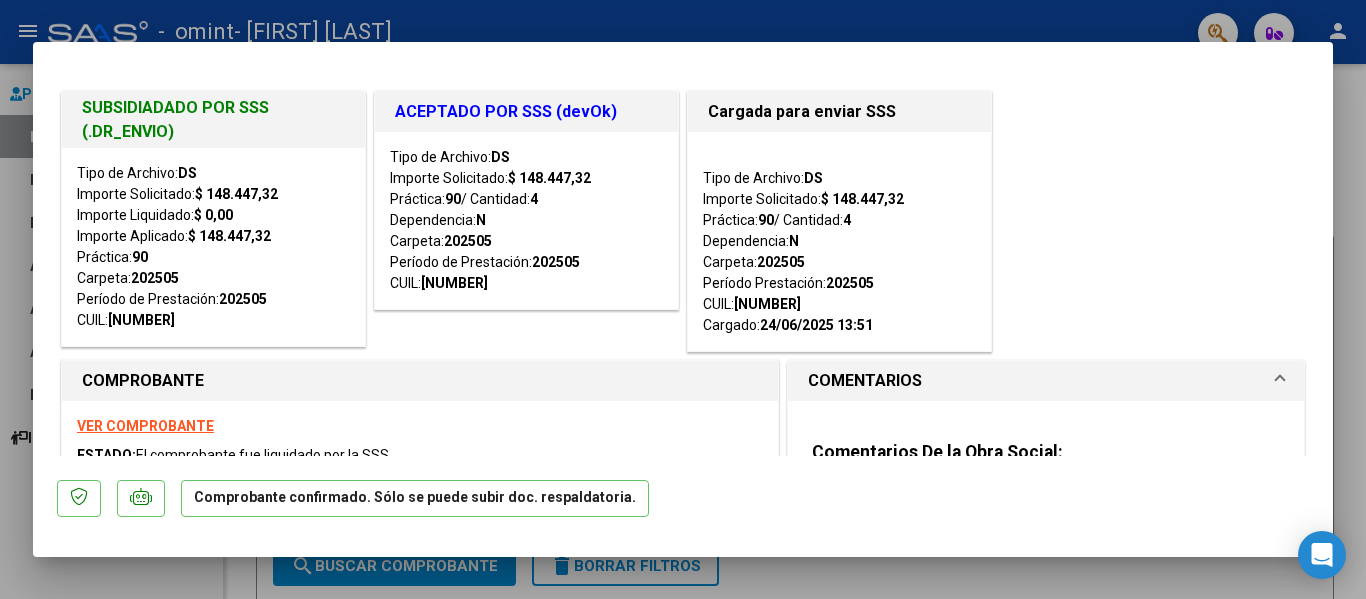 scroll, scrollTop: 0, scrollLeft: 0, axis: both 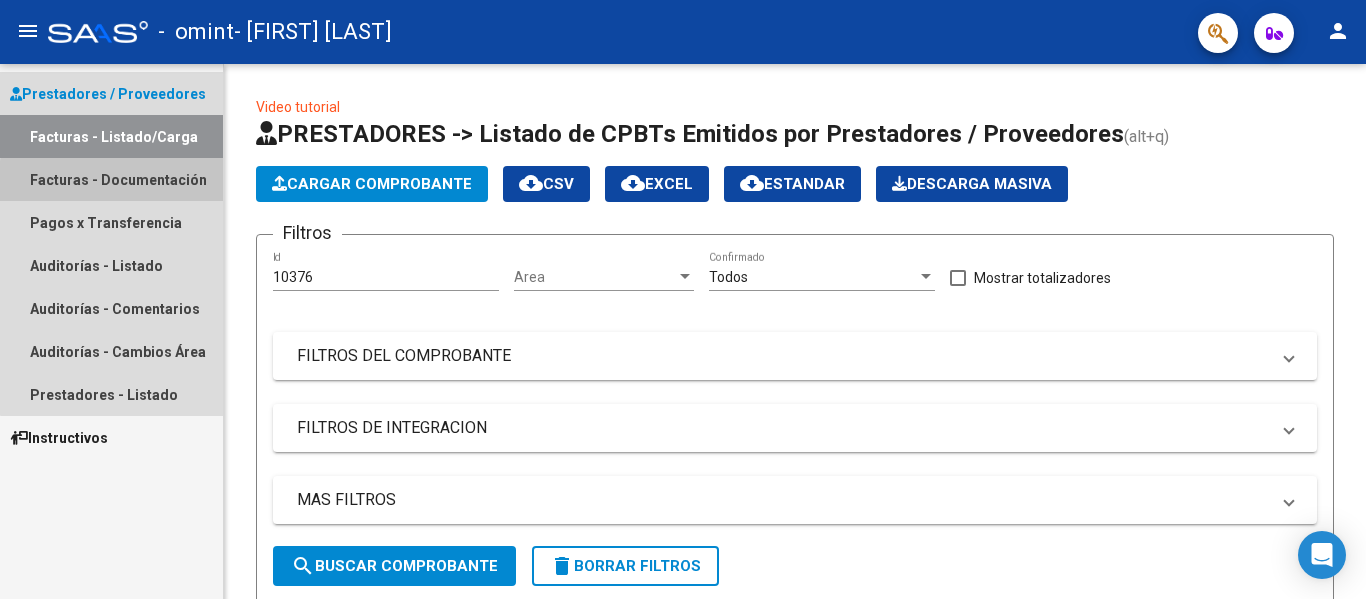 click on "Facturas - Documentación" at bounding box center (111, 179) 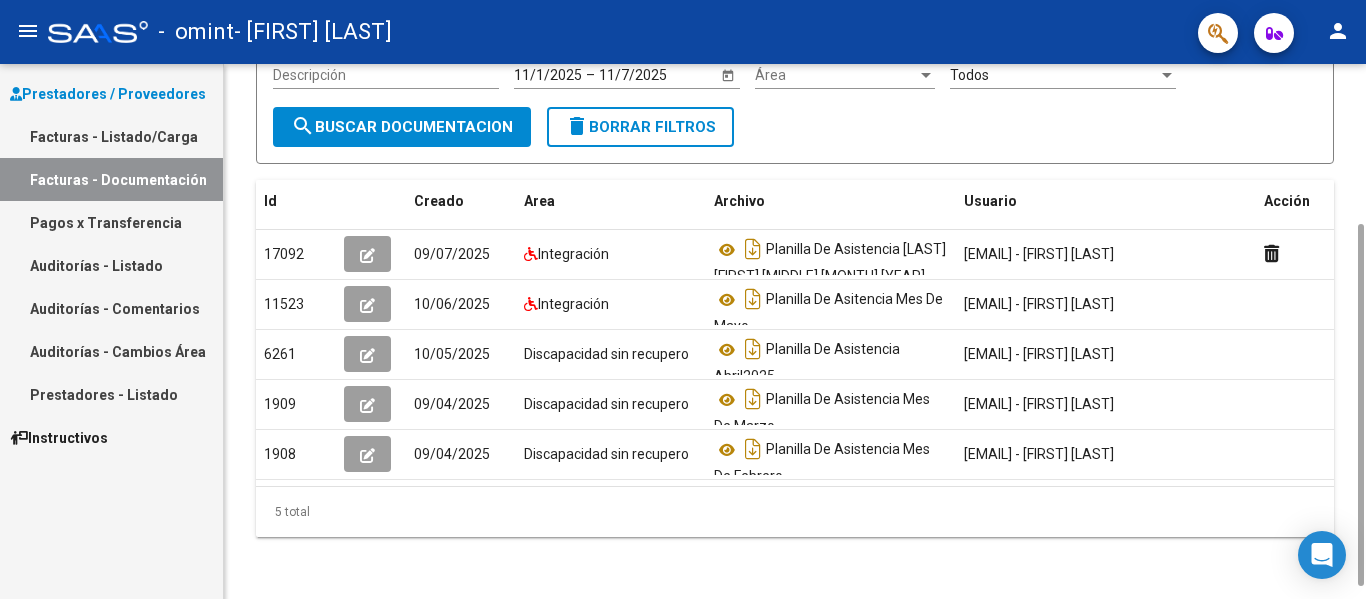 scroll, scrollTop: 241, scrollLeft: 0, axis: vertical 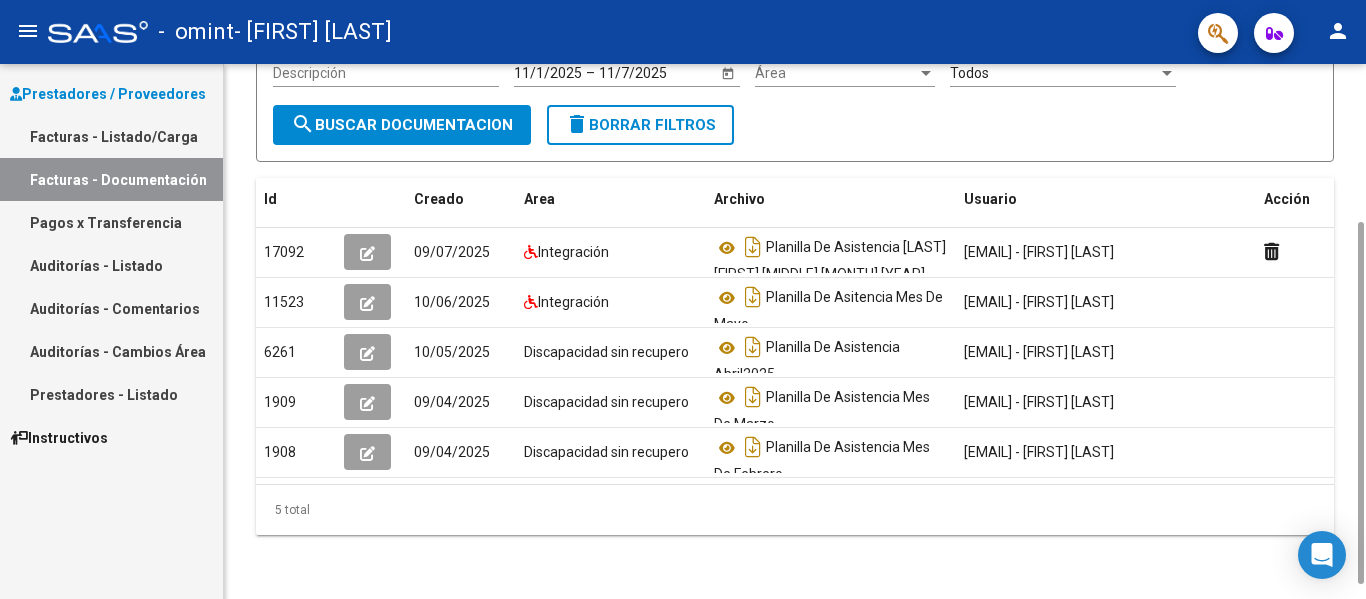 drag, startPoint x: 1361, startPoint y: 391, endPoint x: 1346, endPoint y: 566, distance: 175.64168 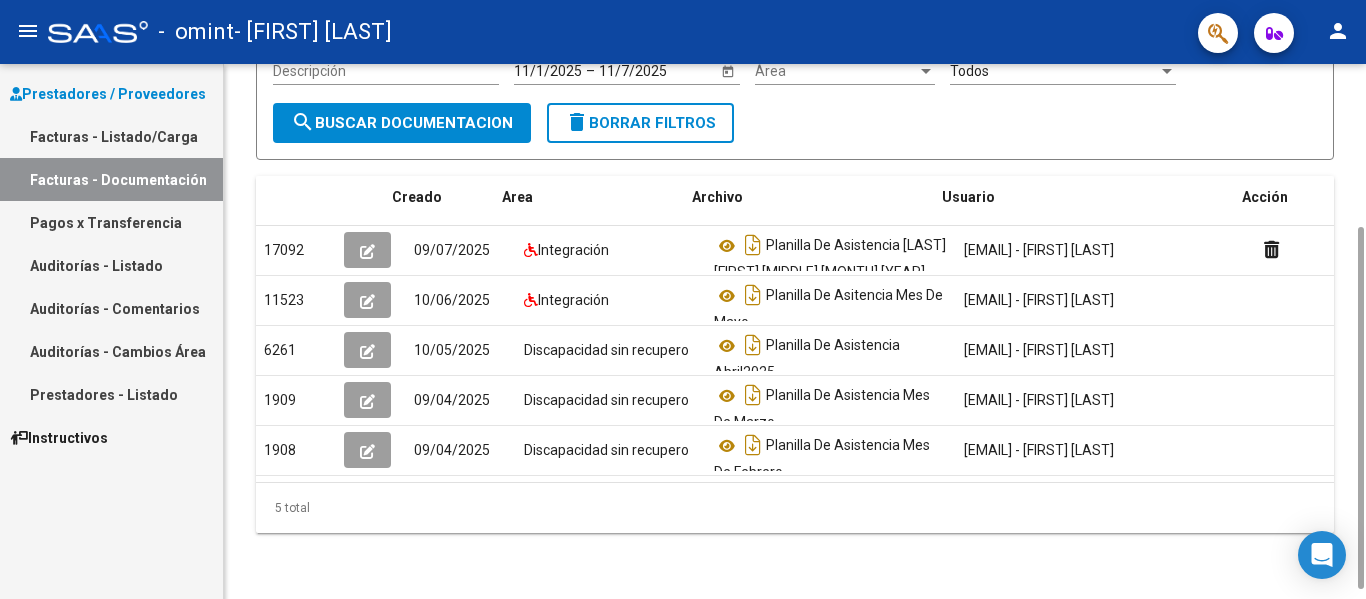 scroll, scrollTop: 0, scrollLeft: 22, axis: horizontal 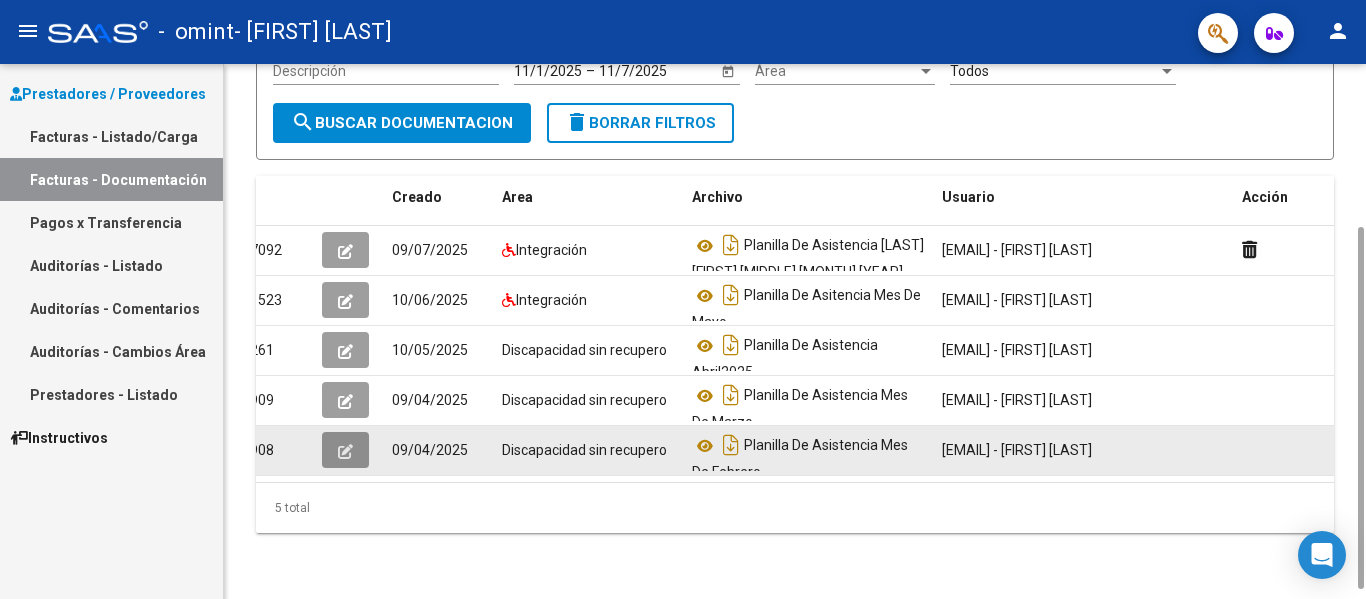click 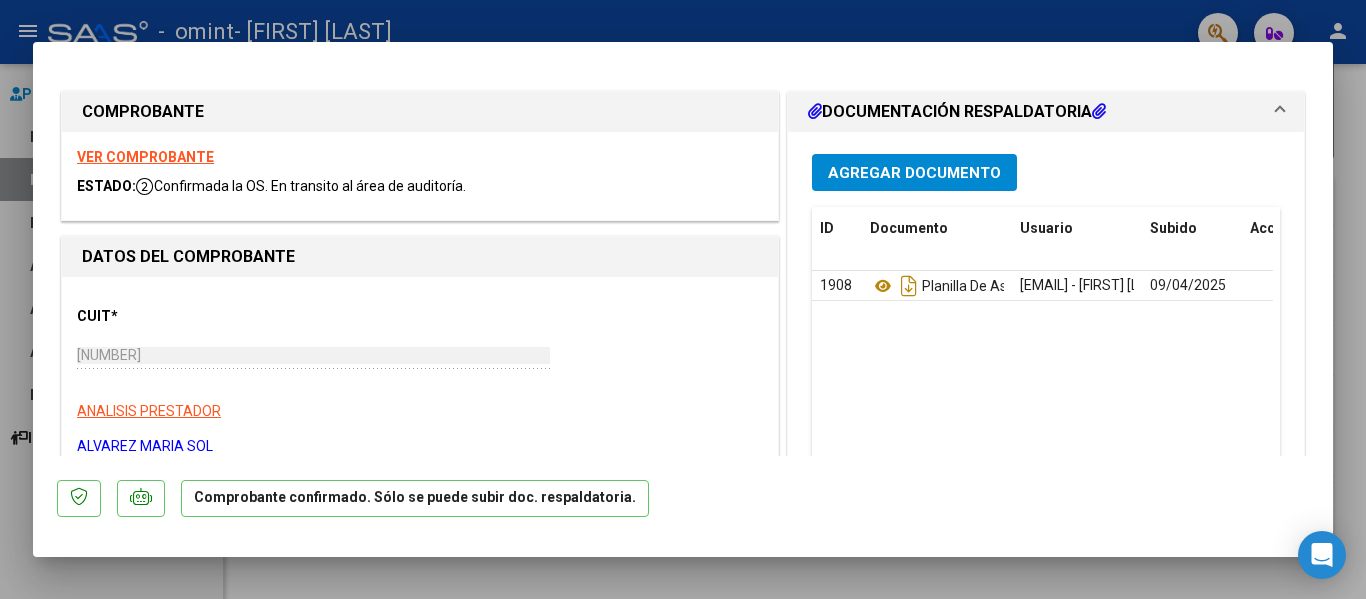 click on "VER COMPROBANTE" at bounding box center (145, 157) 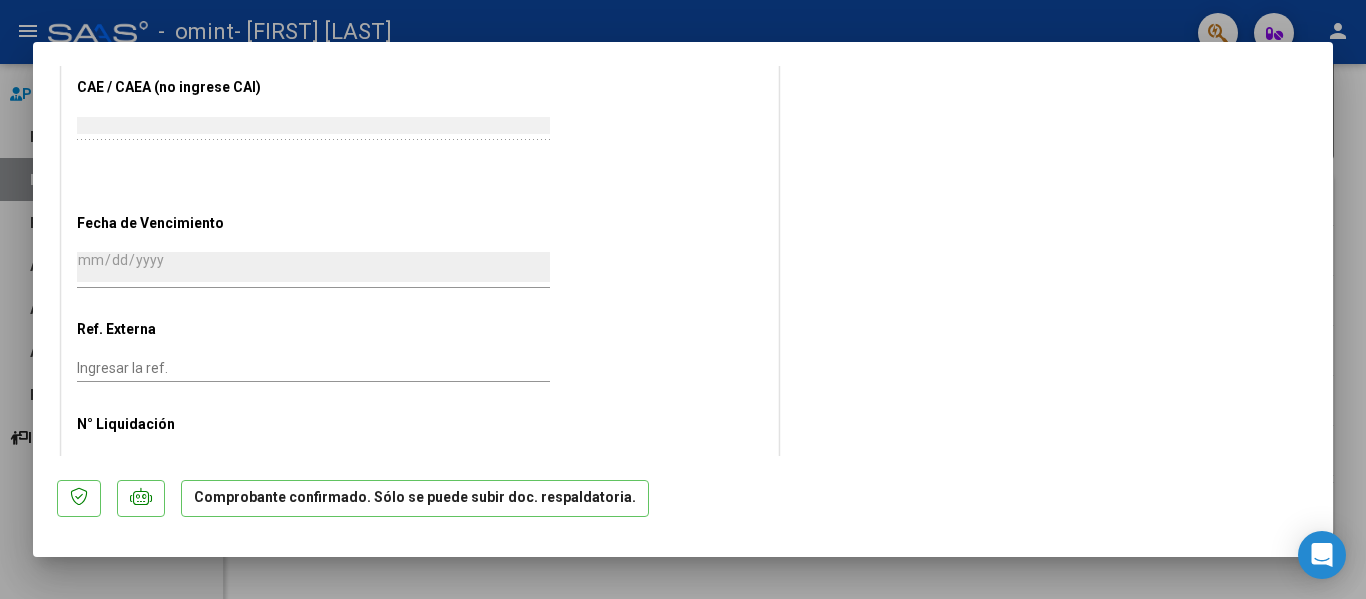 scroll, scrollTop: 1045, scrollLeft: 0, axis: vertical 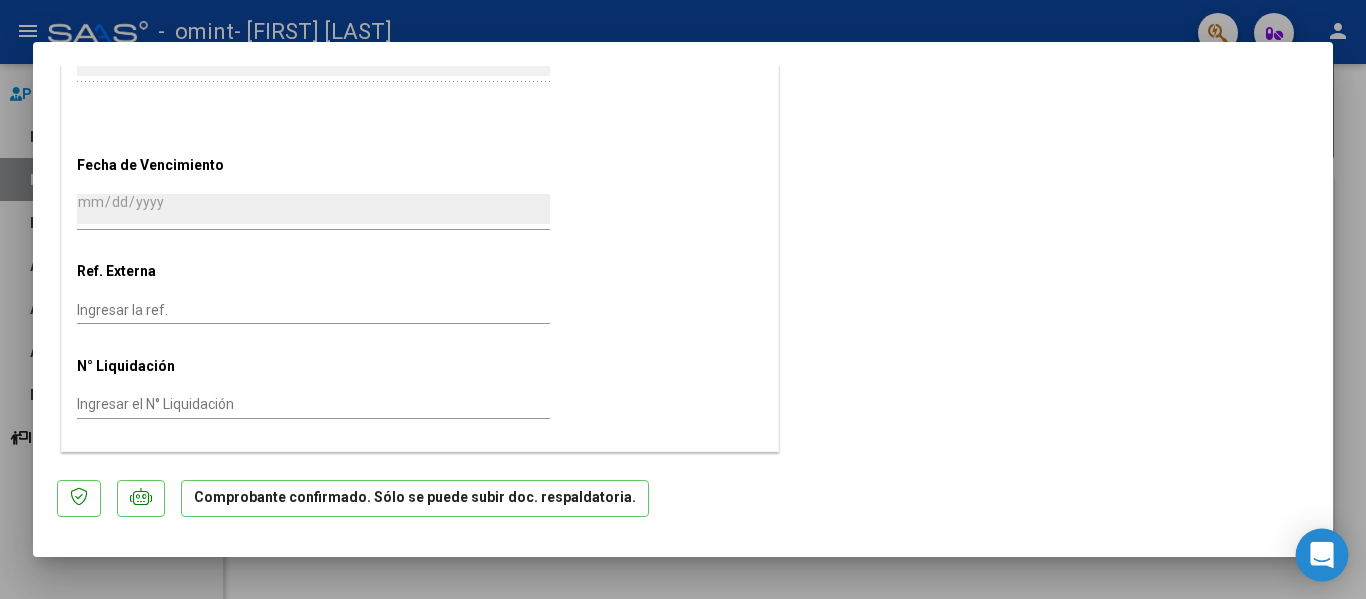 click 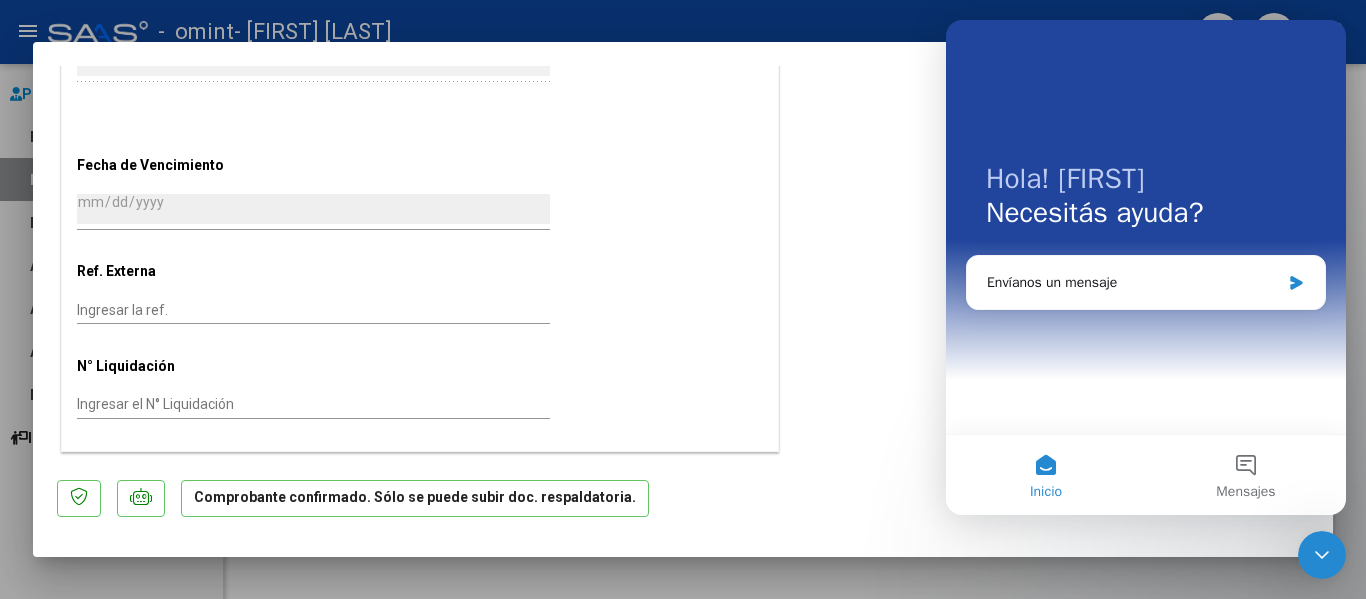scroll, scrollTop: 0, scrollLeft: 0, axis: both 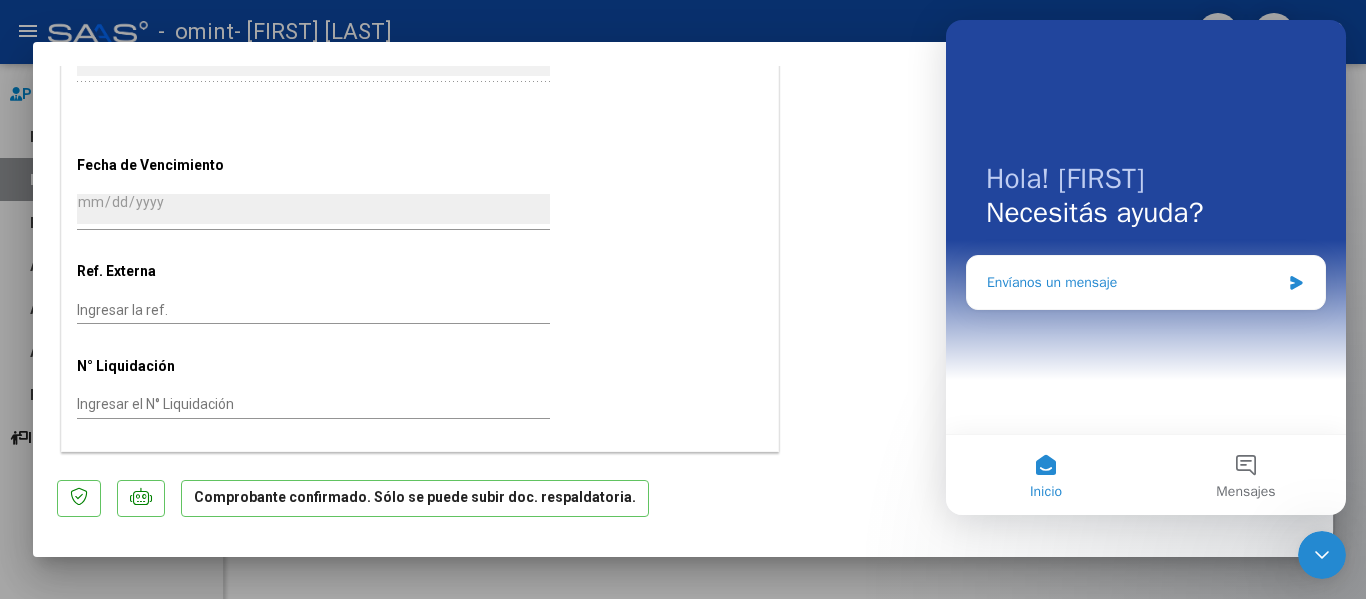 click on "Envíanos un mensaje" at bounding box center (1133, 282) 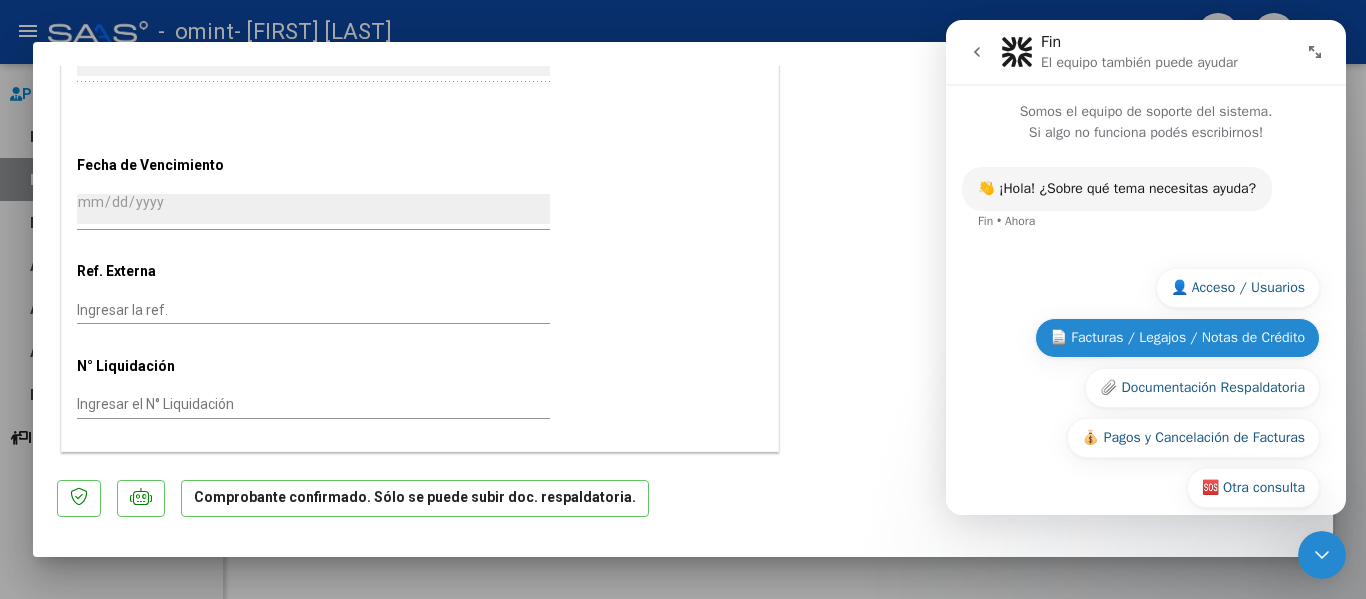 click on "📄 Facturas / Legajos / Notas de Crédito" at bounding box center [1177, 338] 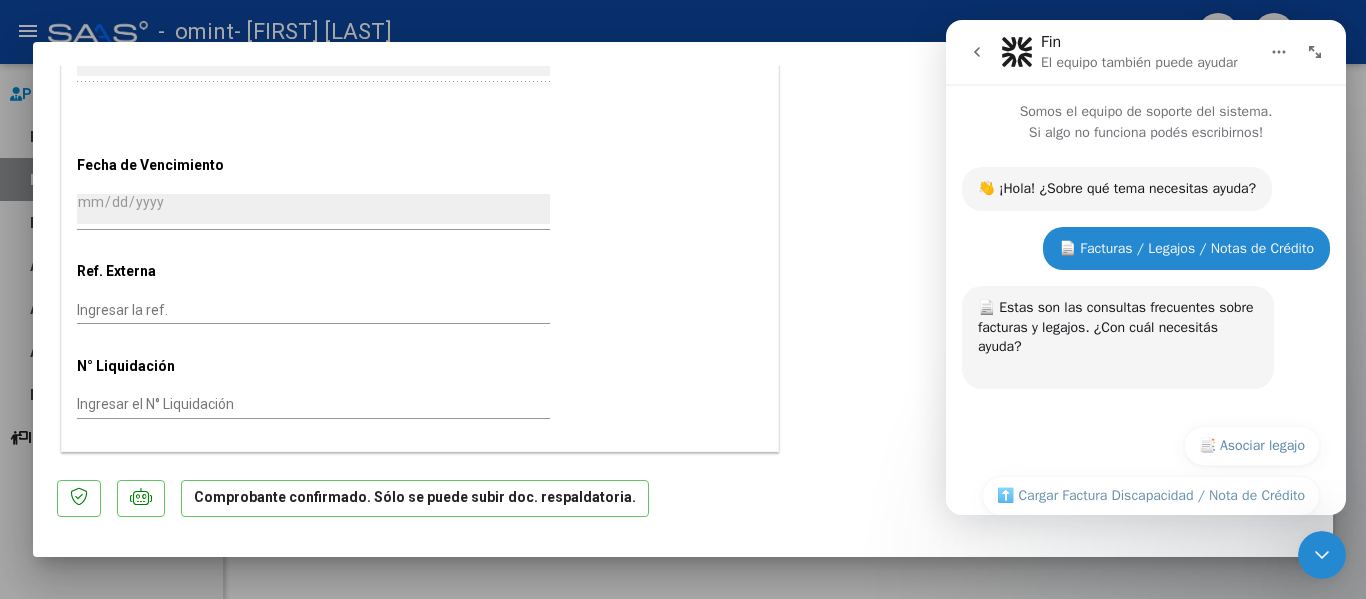 scroll, scrollTop: 402, scrollLeft: 0, axis: vertical 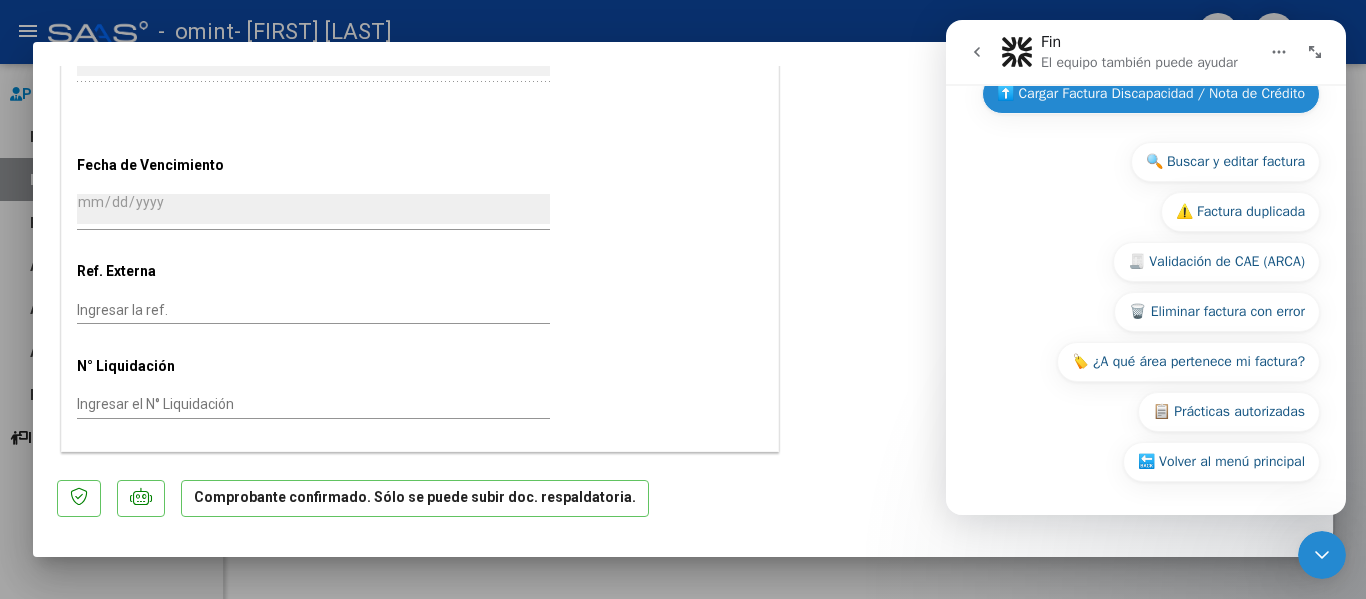 click on "⬆️ Cargar Factura Discapacidad / Nota de Crédito" at bounding box center [1151, 94] 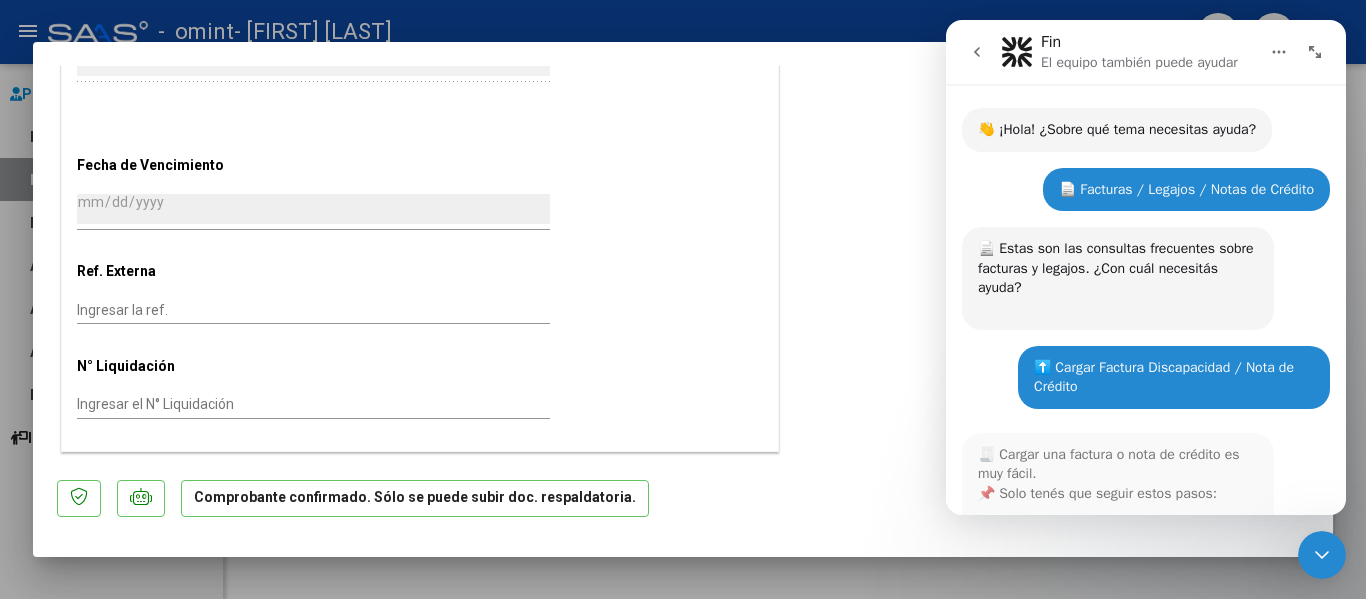 scroll, scrollTop: 1128, scrollLeft: 0, axis: vertical 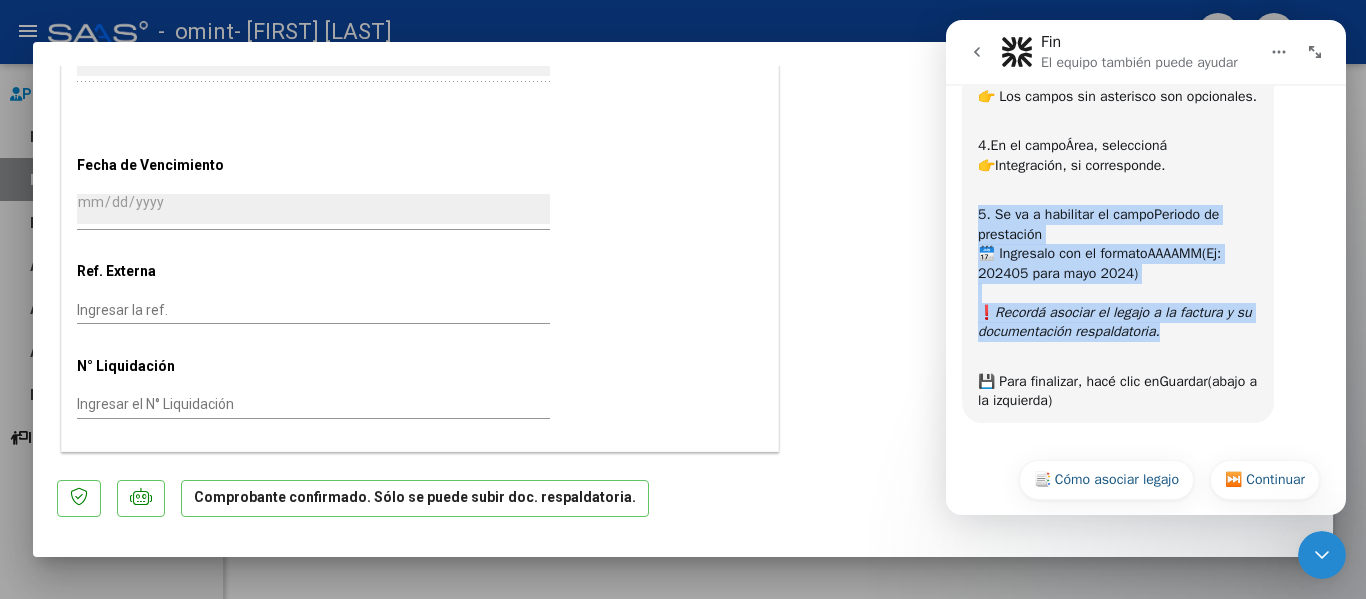 drag, startPoint x: 1185, startPoint y: 158, endPoint x: 1202, endPoint y: 303, distance: 145.99315 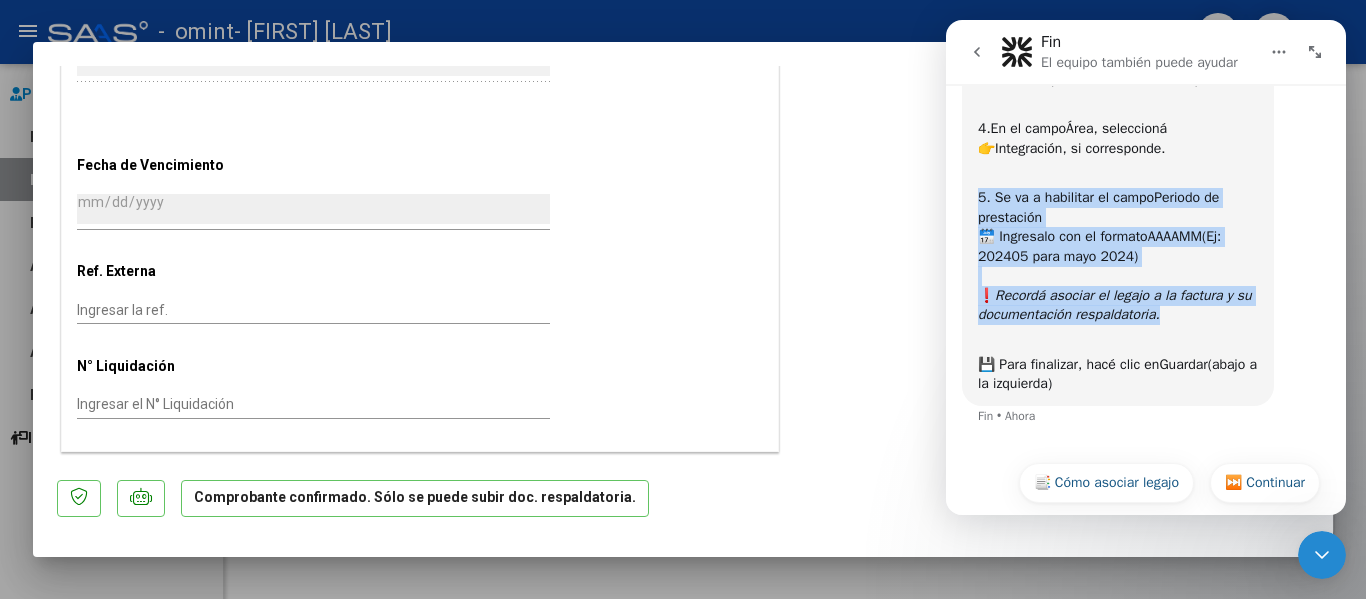 scroll, scrollTop: 1148, scrollLeft: 0, axis: vertical 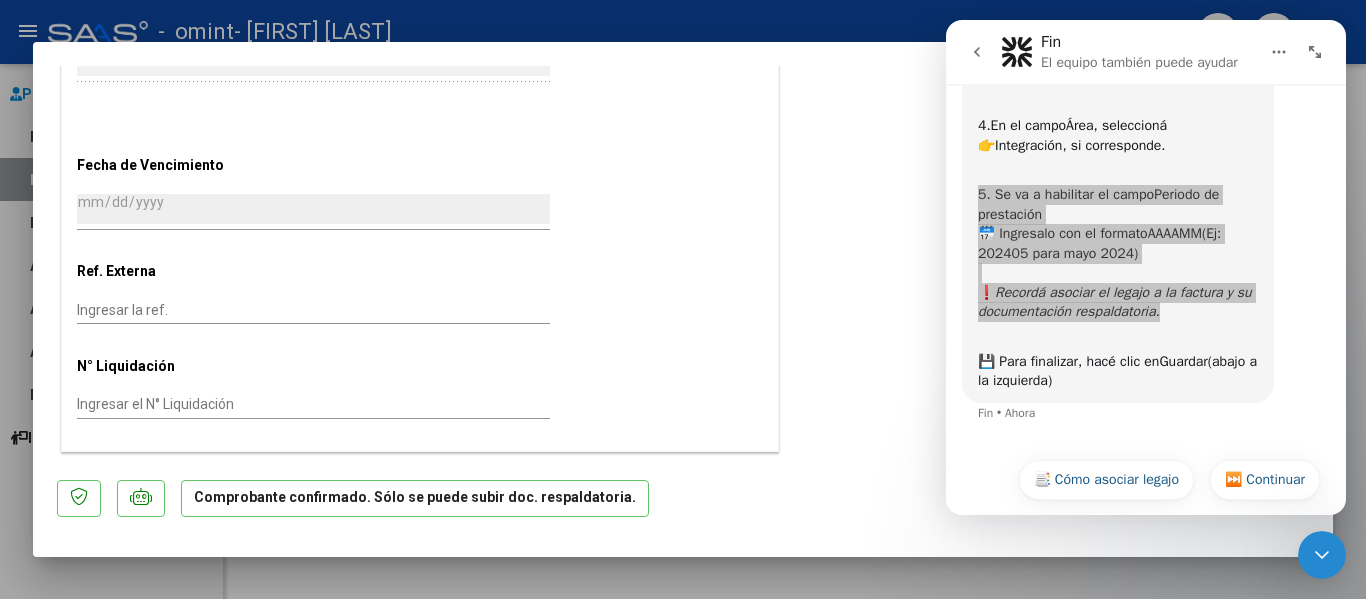 click at bounding box center [683, 299] 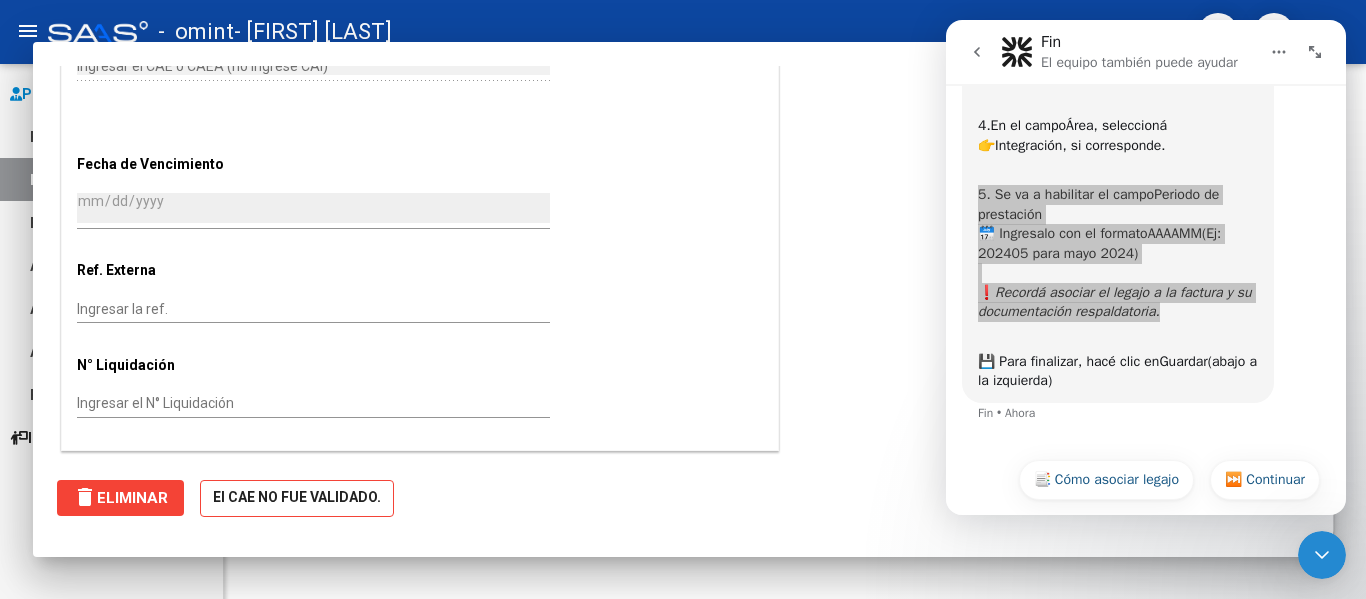 scroll, scrollTop: 1031, scrollLeft: 0, axis: vertical 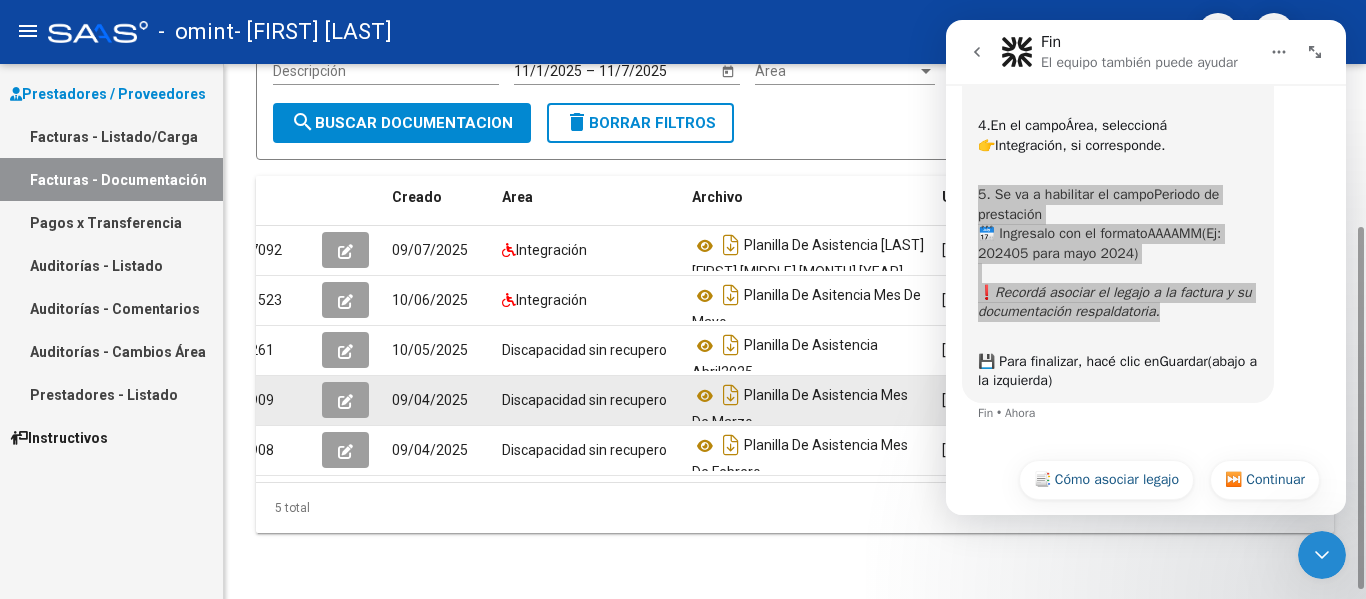 click 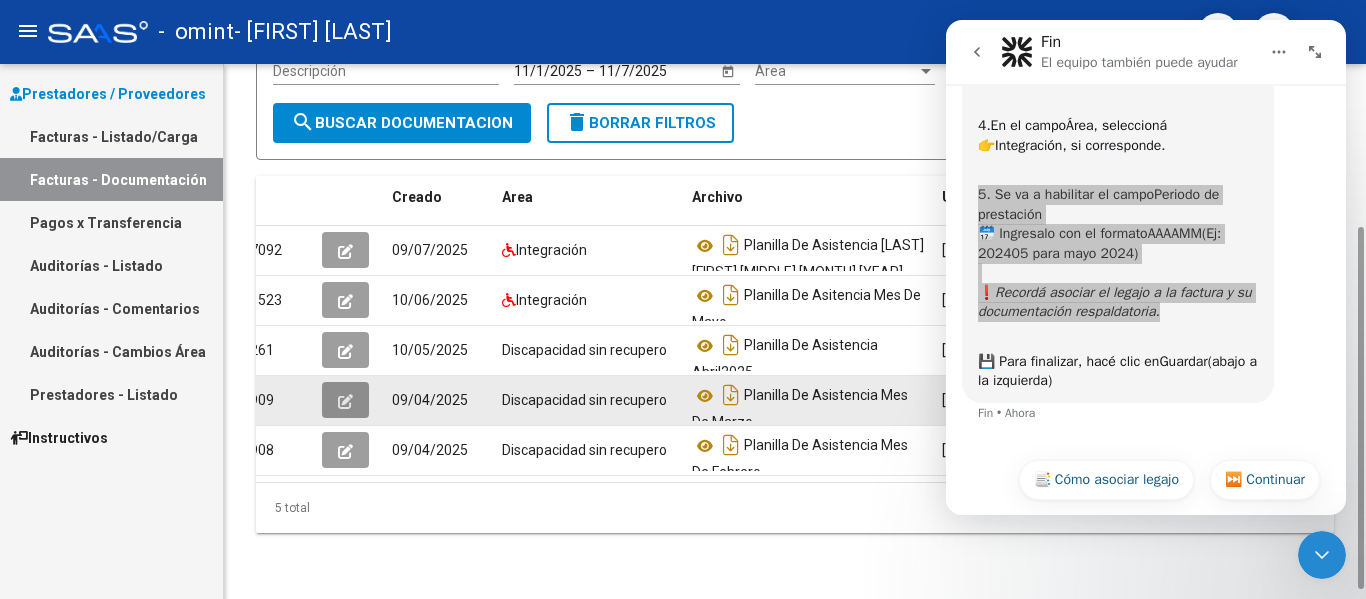 click 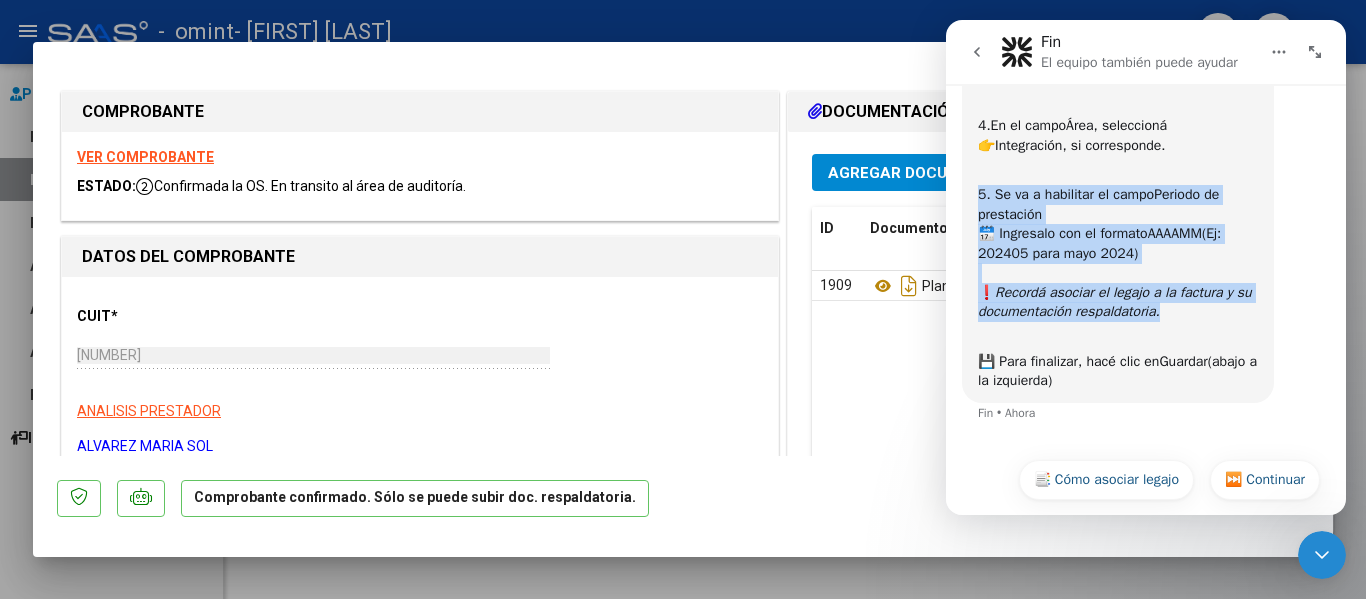 click at bounding box center (1315, 52) 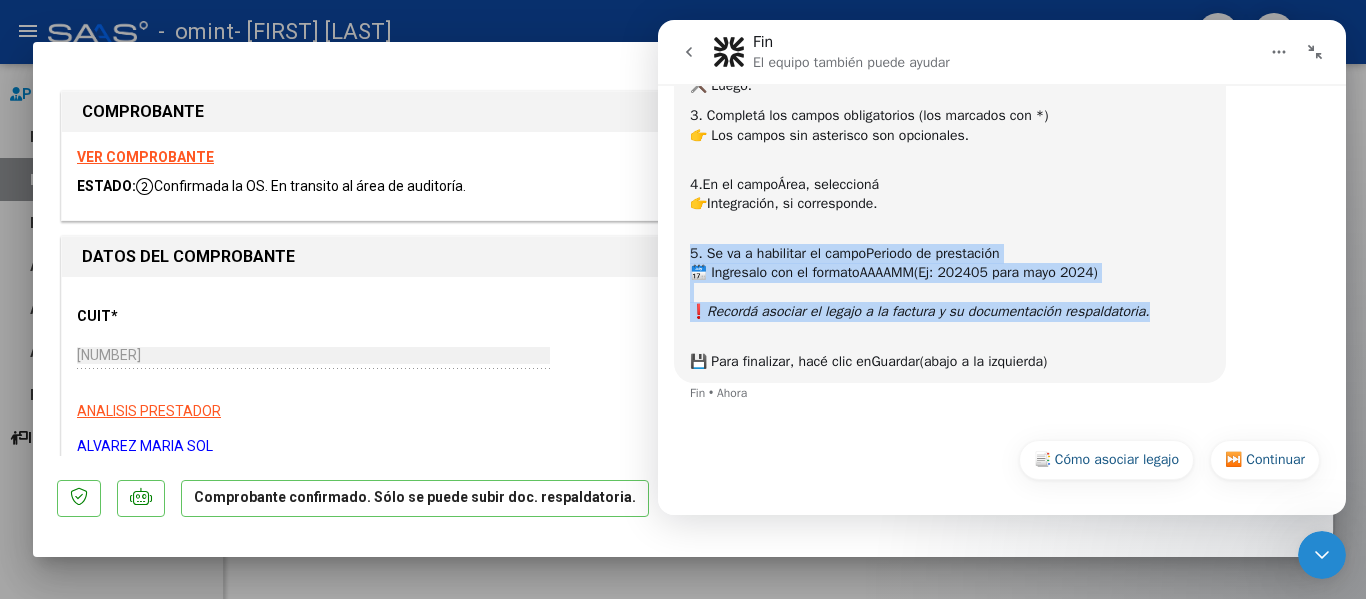 scroll, scrollTop: 892, scrollLeft: 0, axis: vertical 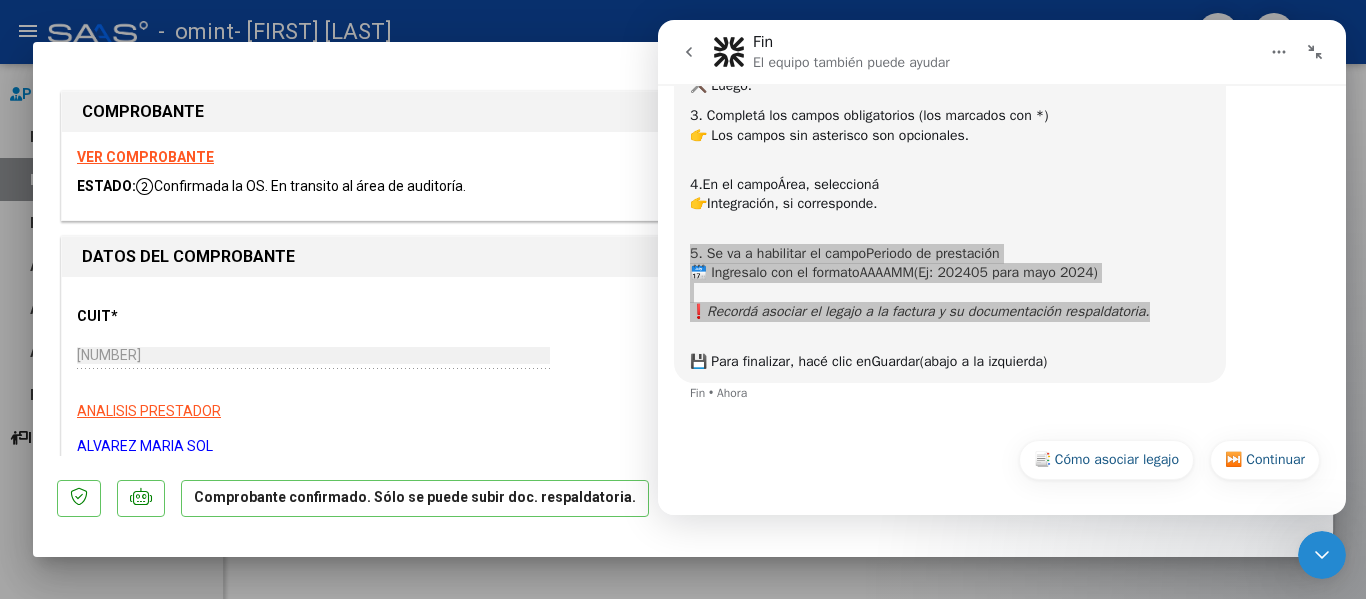 click on "VER COMPROBANTE       ESTADO:   Confirmada la OS. En transito al área de auditoría." at bounding box center [420, 176] 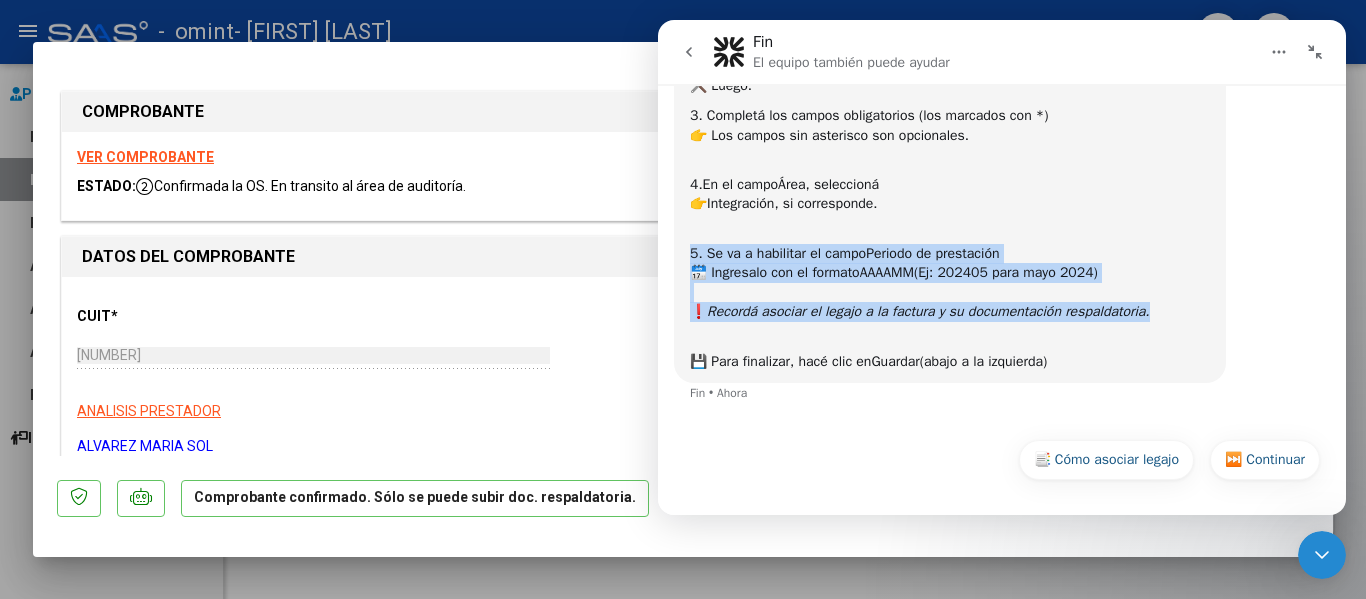 click at bounding box center [1315, 52] 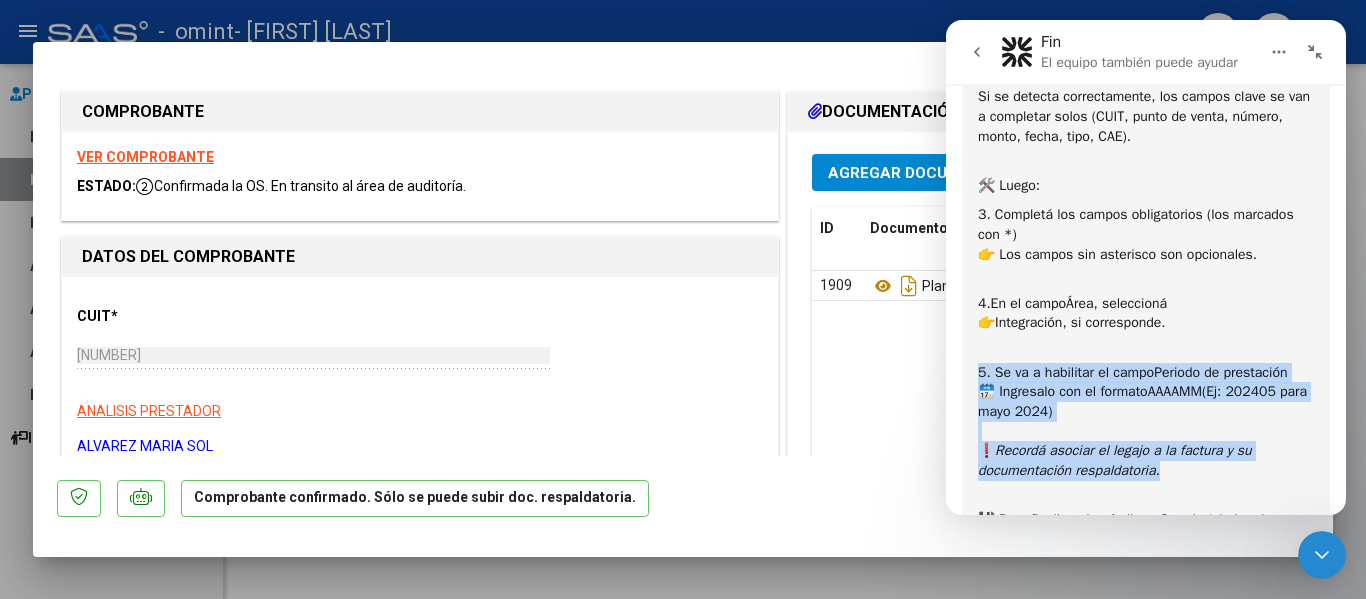 scroll, scrollTop: 1148, scrollLeft: 0, axis: vertical 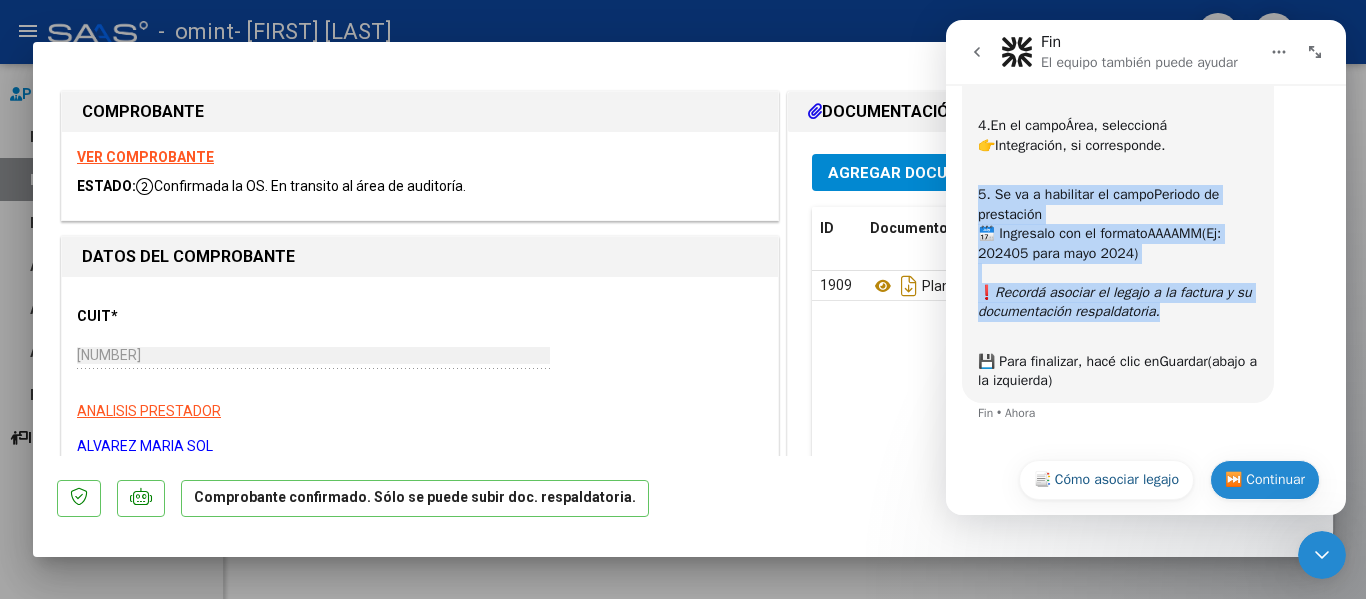 click on "⏭️ Continuar" at bounding box center (1265, 480) 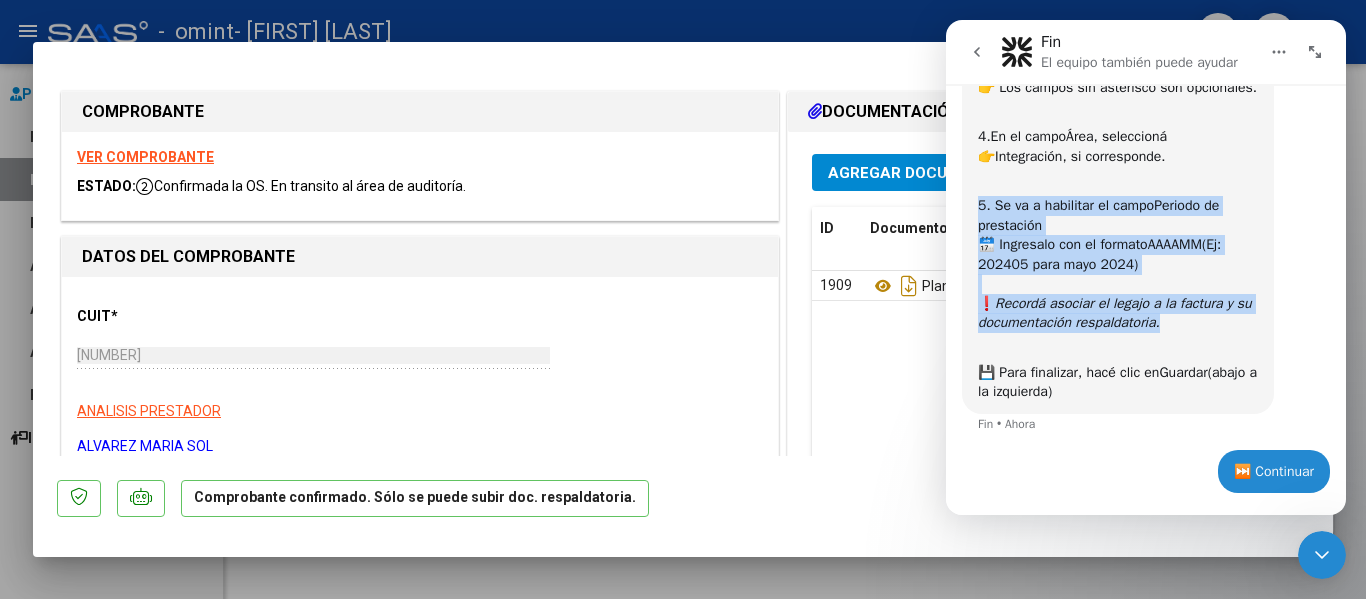 scroll, scrollTop: 1202, scrollLeft: 0, axis: vertical 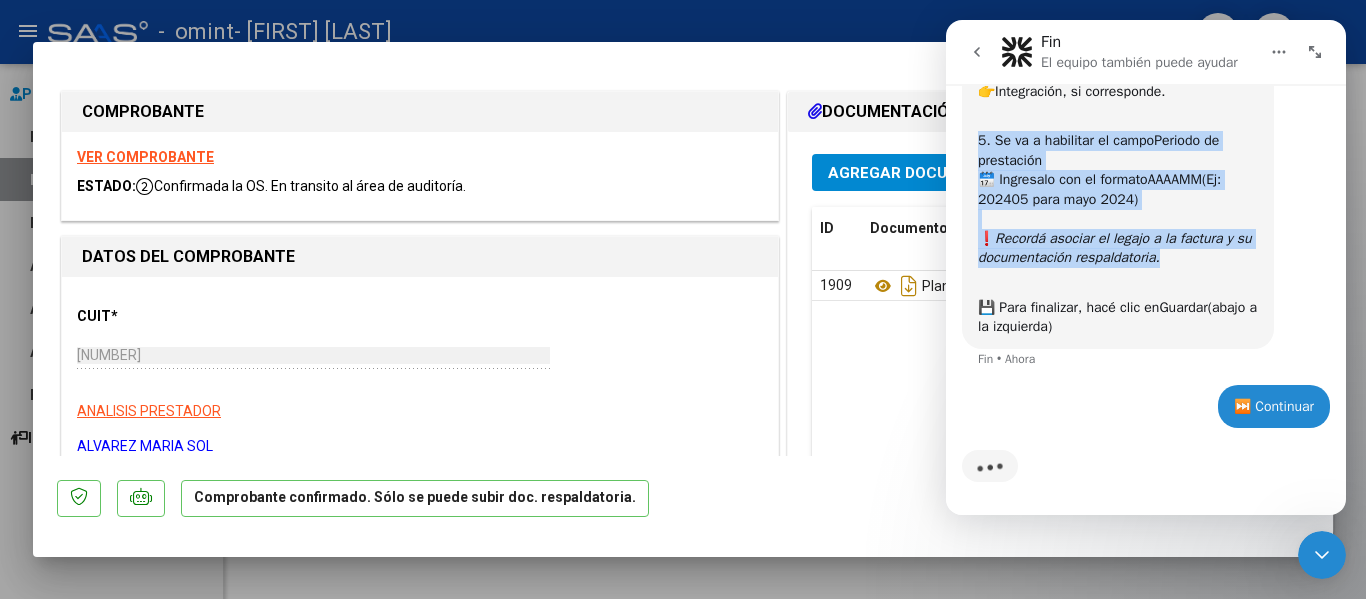 click 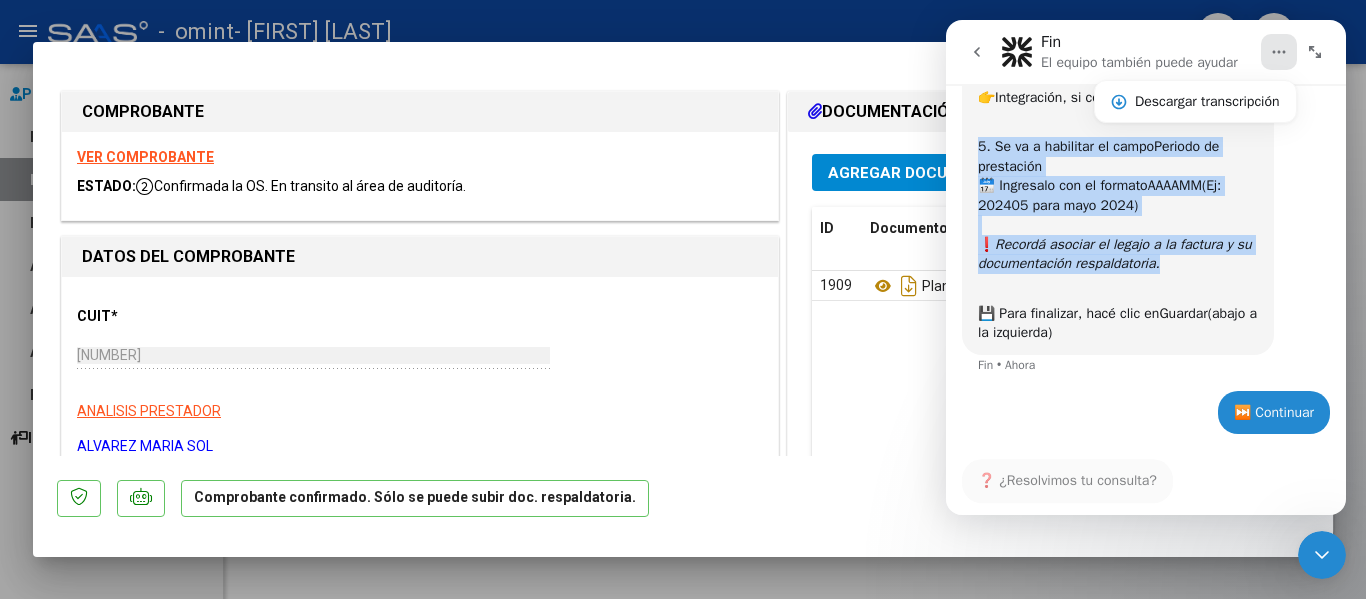 click 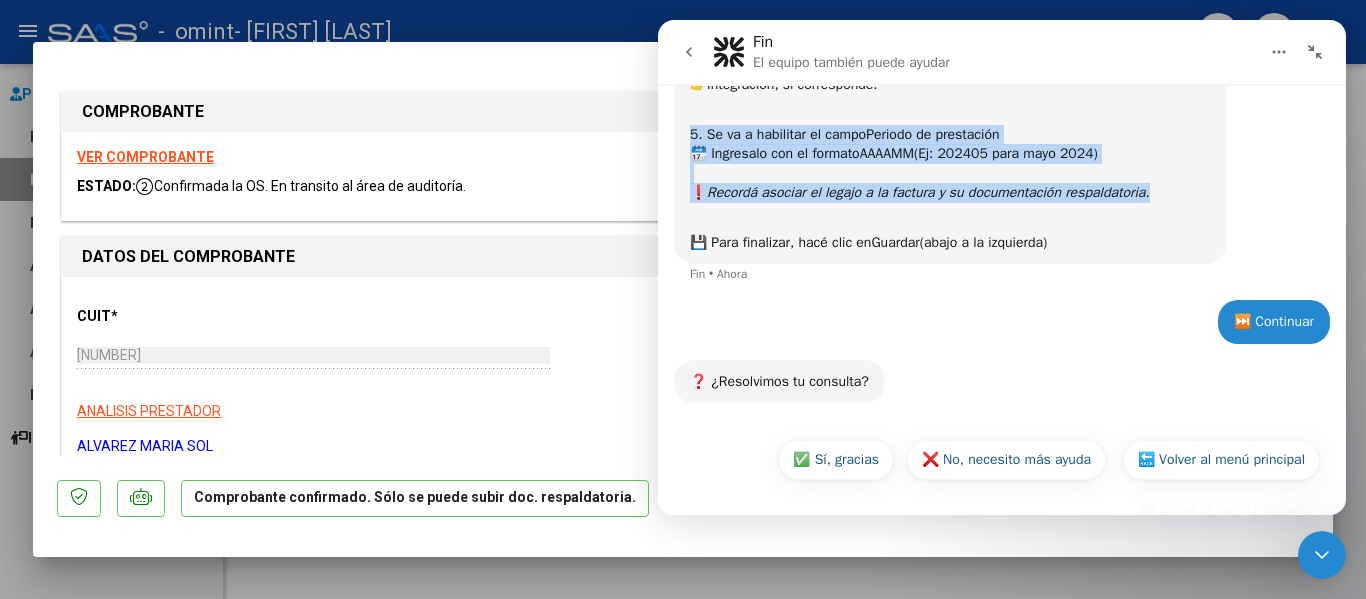 click 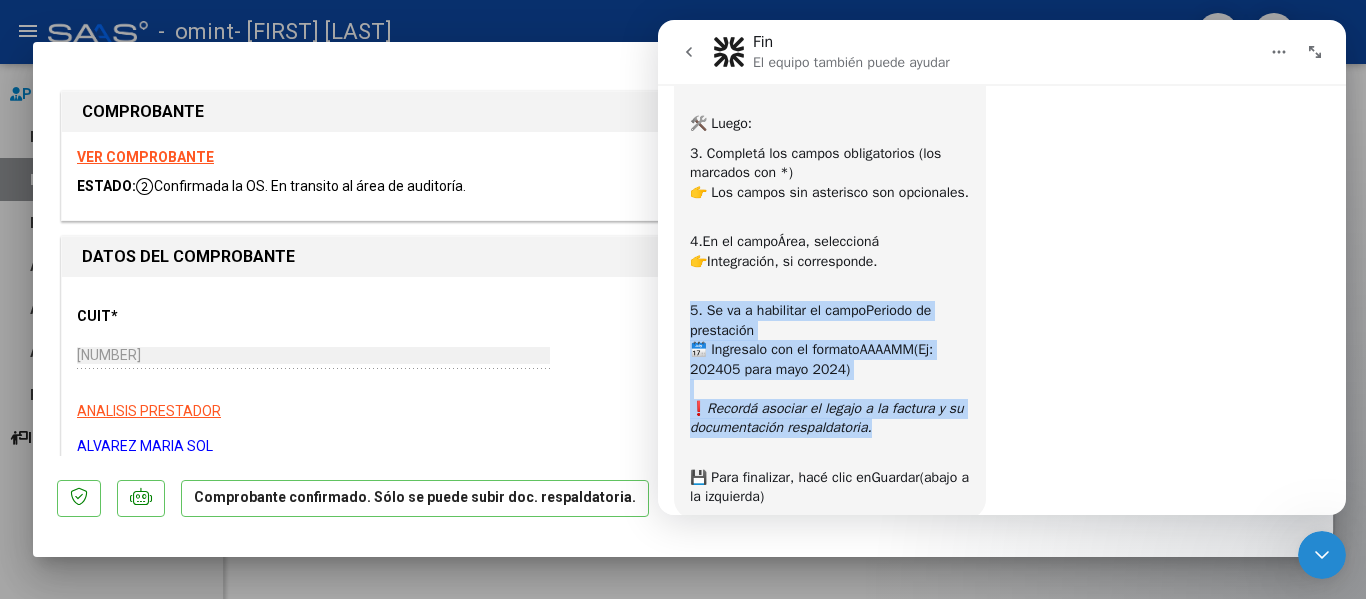 scroll, scrollTop: 1315, scrollLeft: 0, axis: vertical 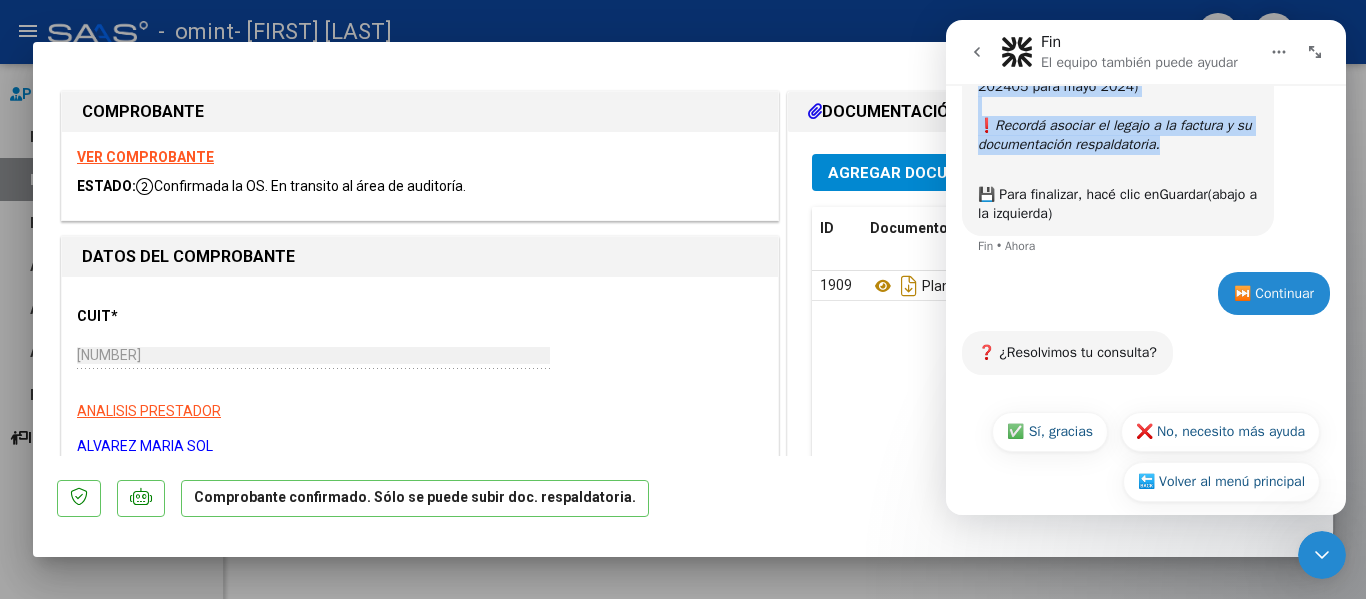 click 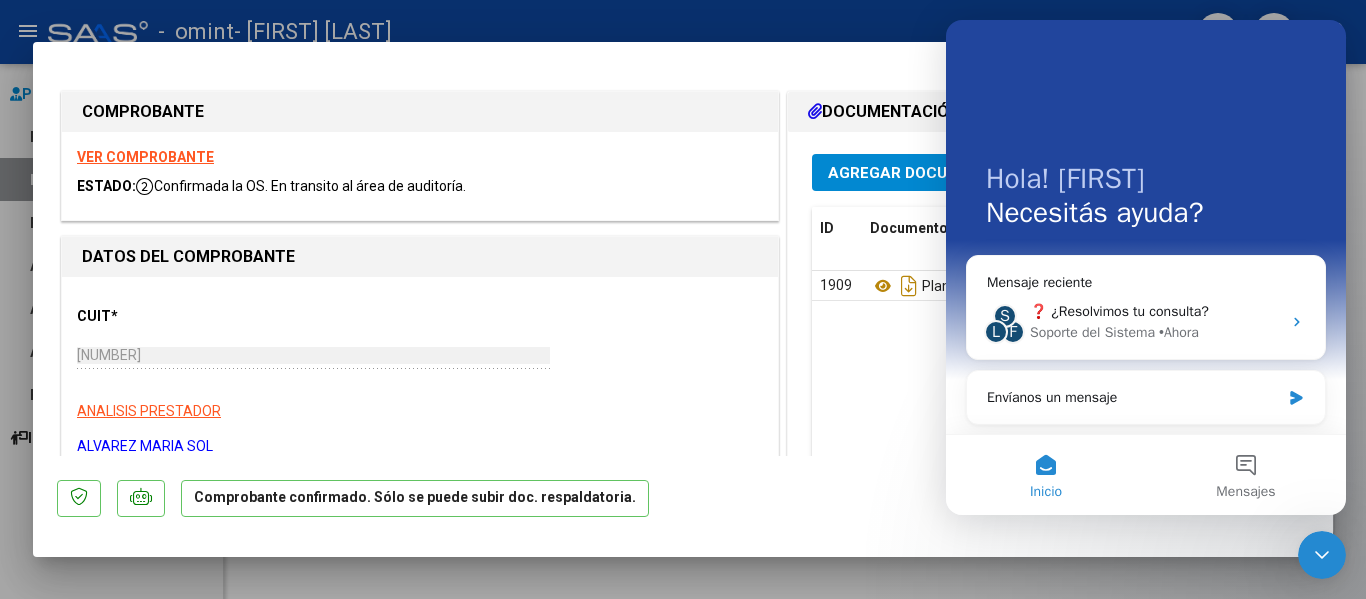 scroll, scrollTop: 0, scrollLeft: 0, axis: both 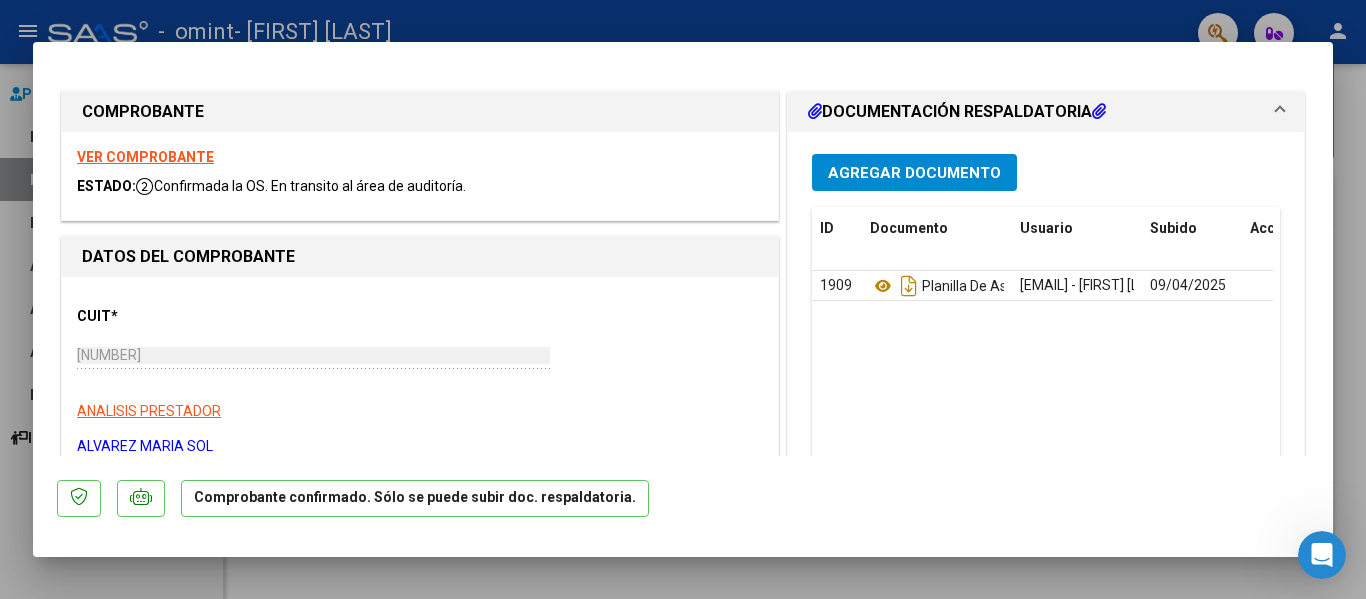 click at bounding box center [683, 299] 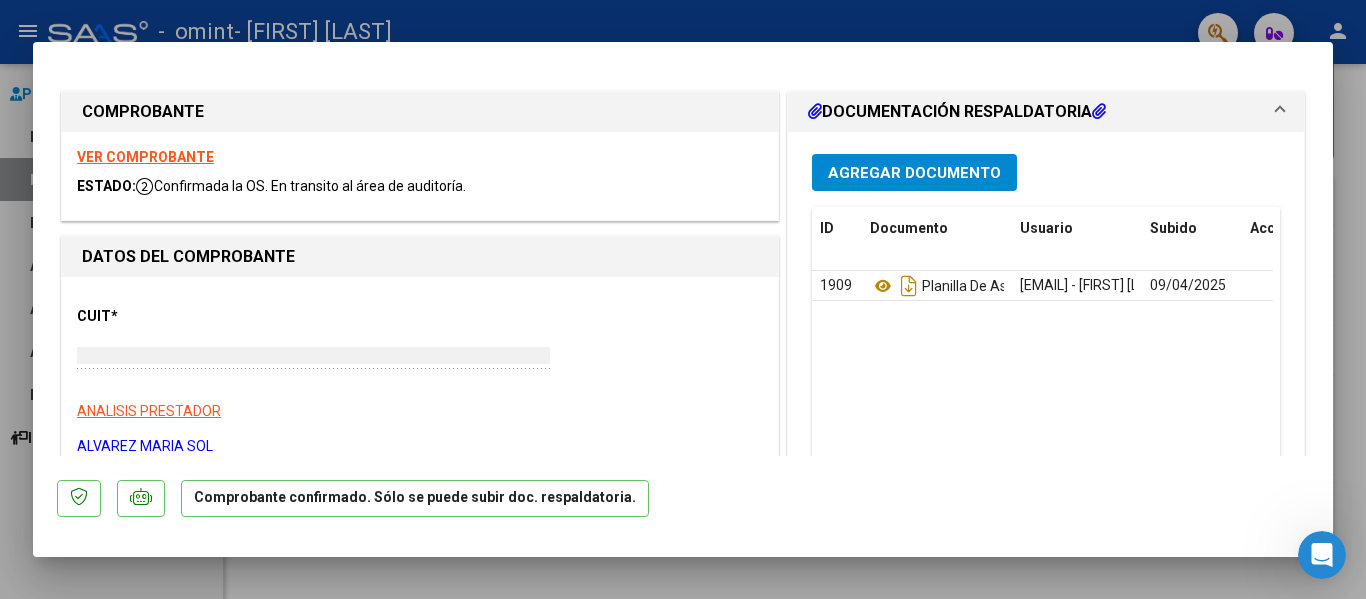 type 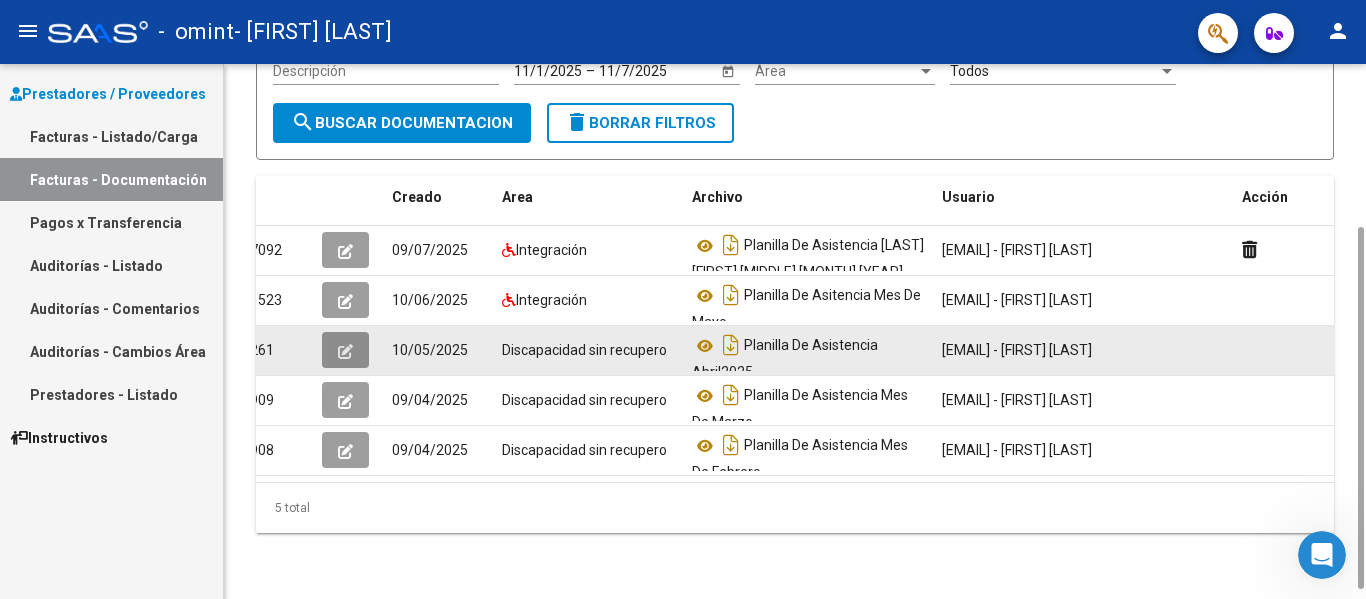 click 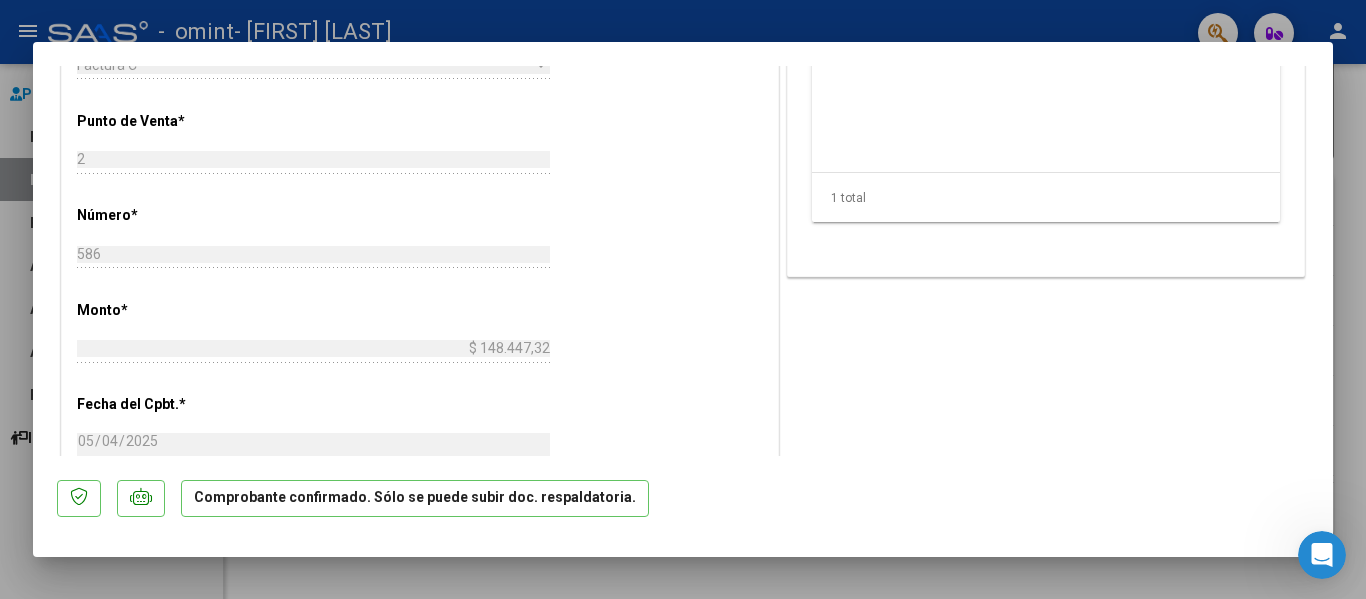 scroll, scrollTop: 0, scrollLeft: 0, axis: both 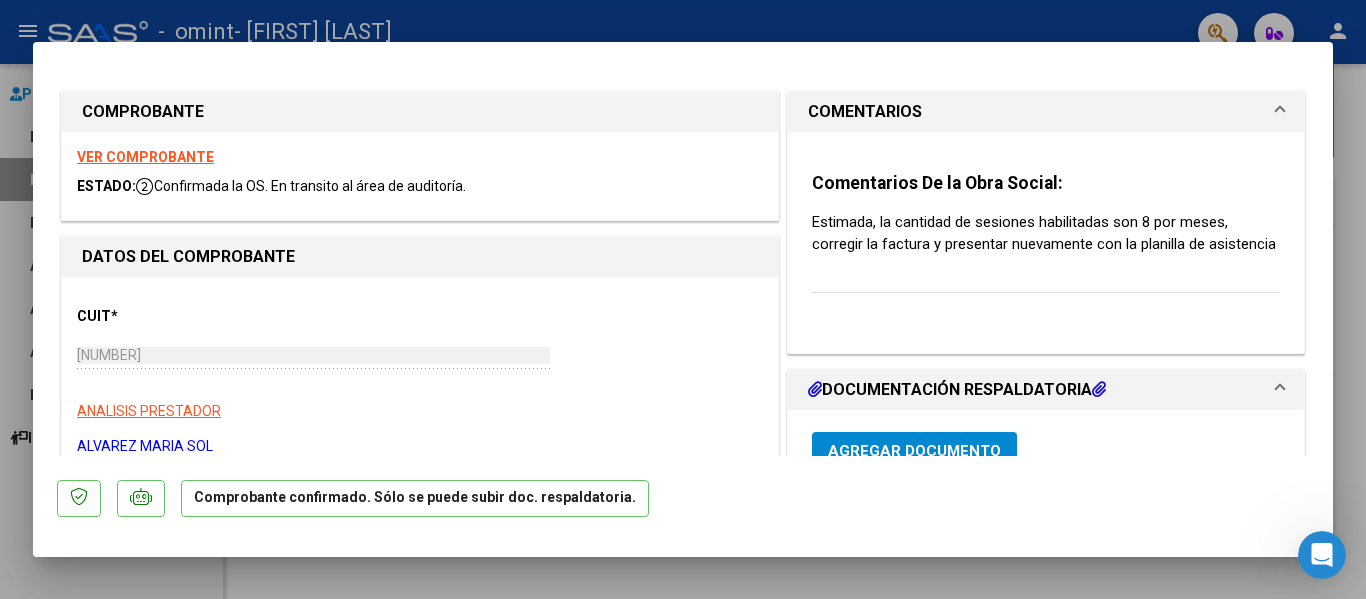 click at bounding box center [683, 299] 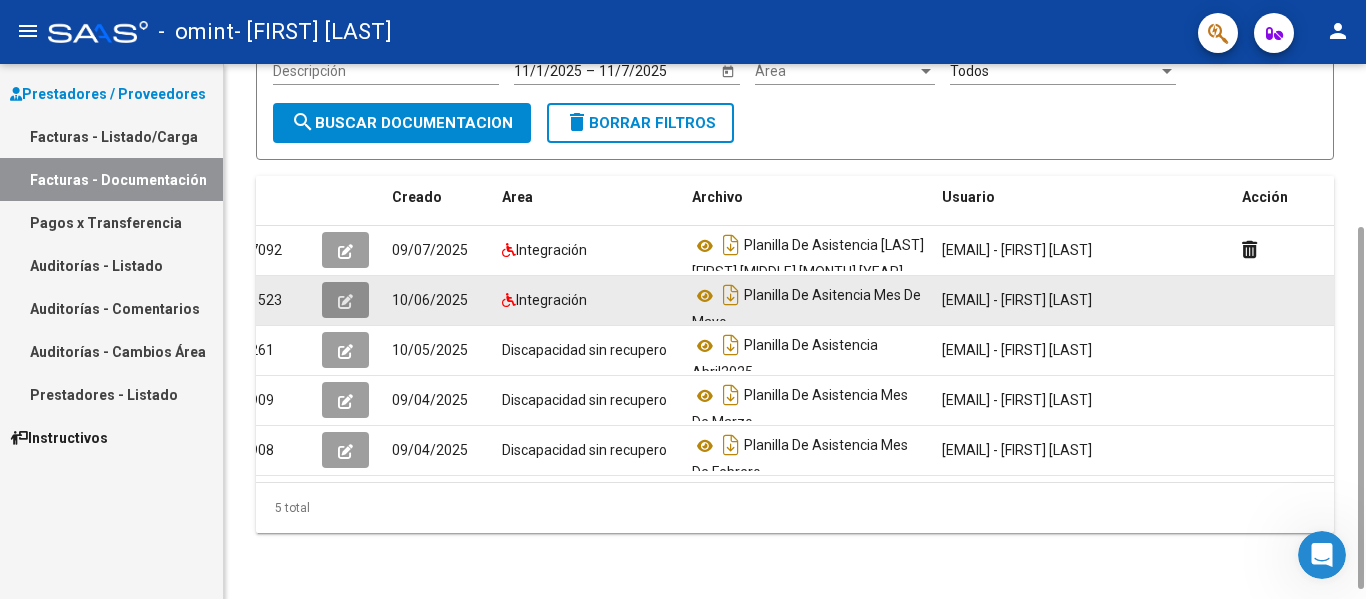 click 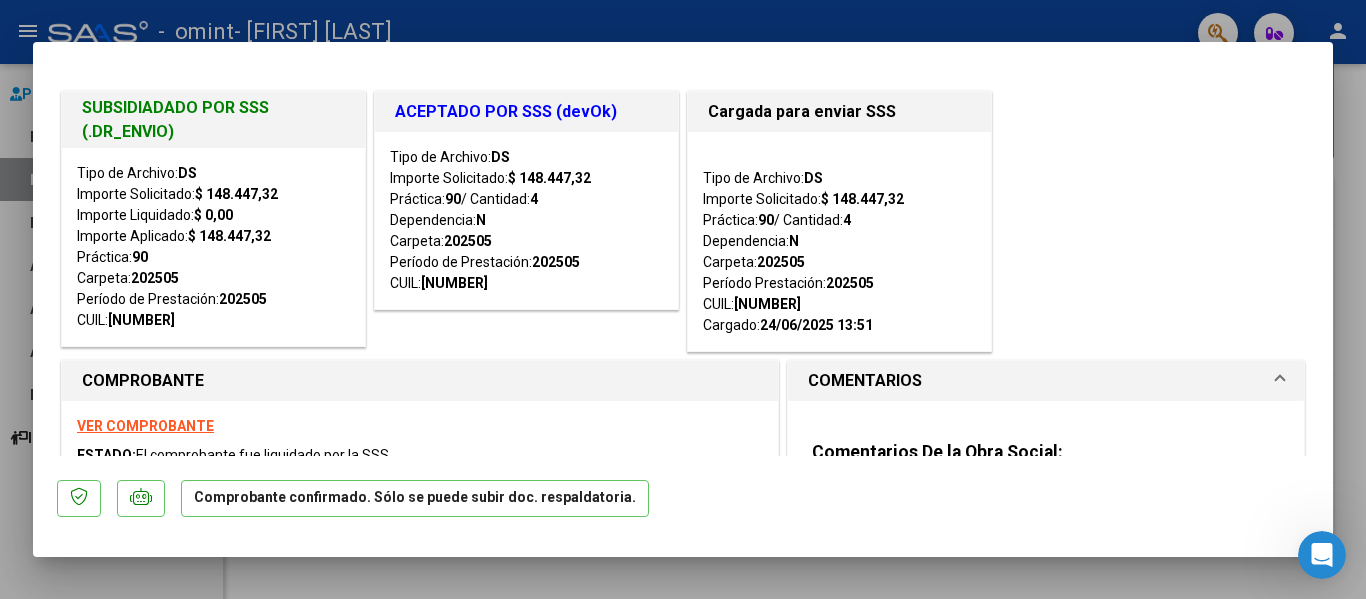 drag, startPoint x: 1050, startPoint y: 199, endPoint x: 1255, endPoint y: 332, distance: 244.36449 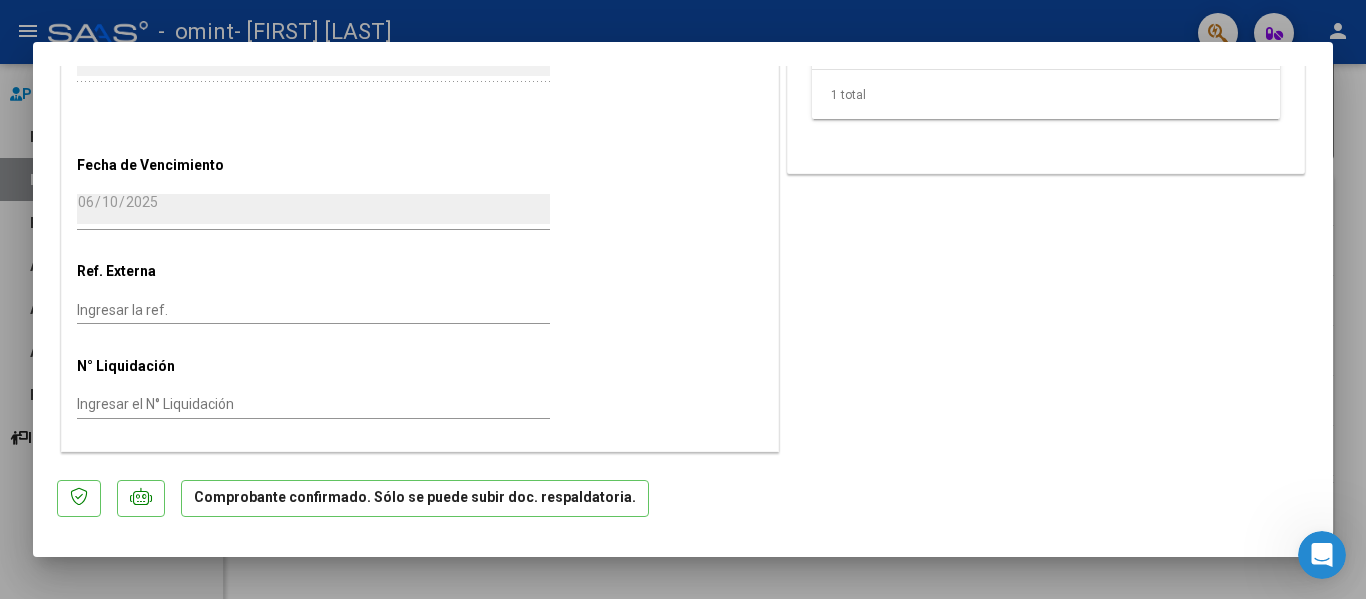click at bounding box center [683, 299] 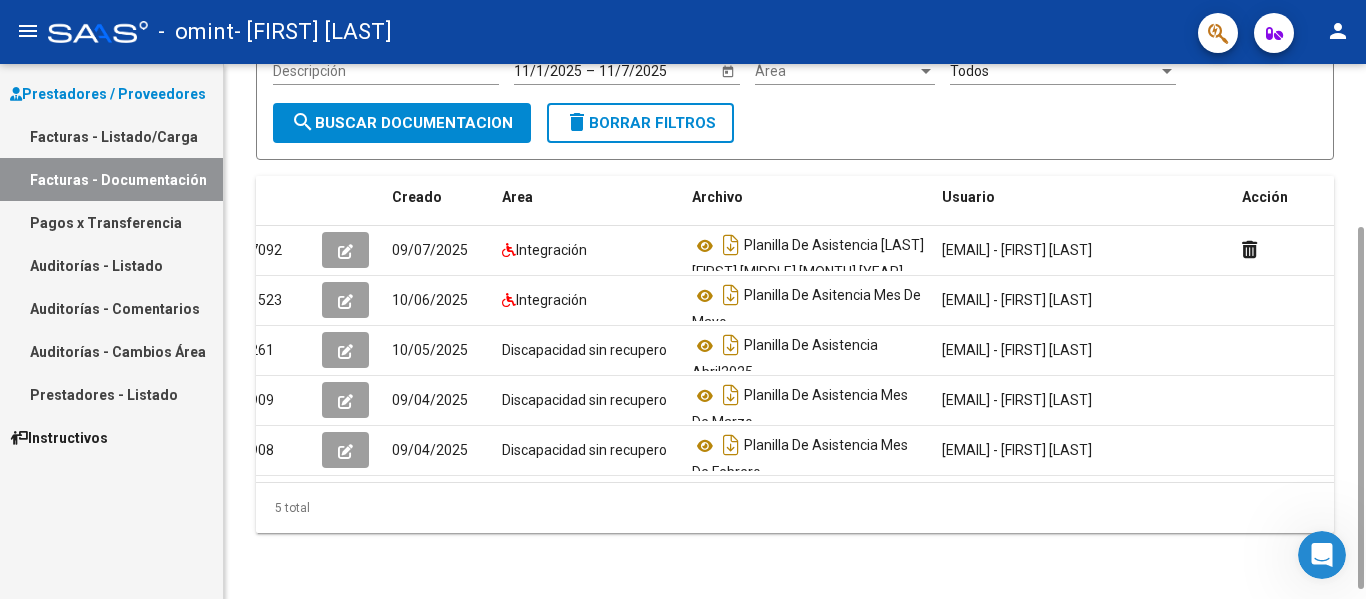 scroll, scrollTop: 0, scrollLeft: 0, axis: both 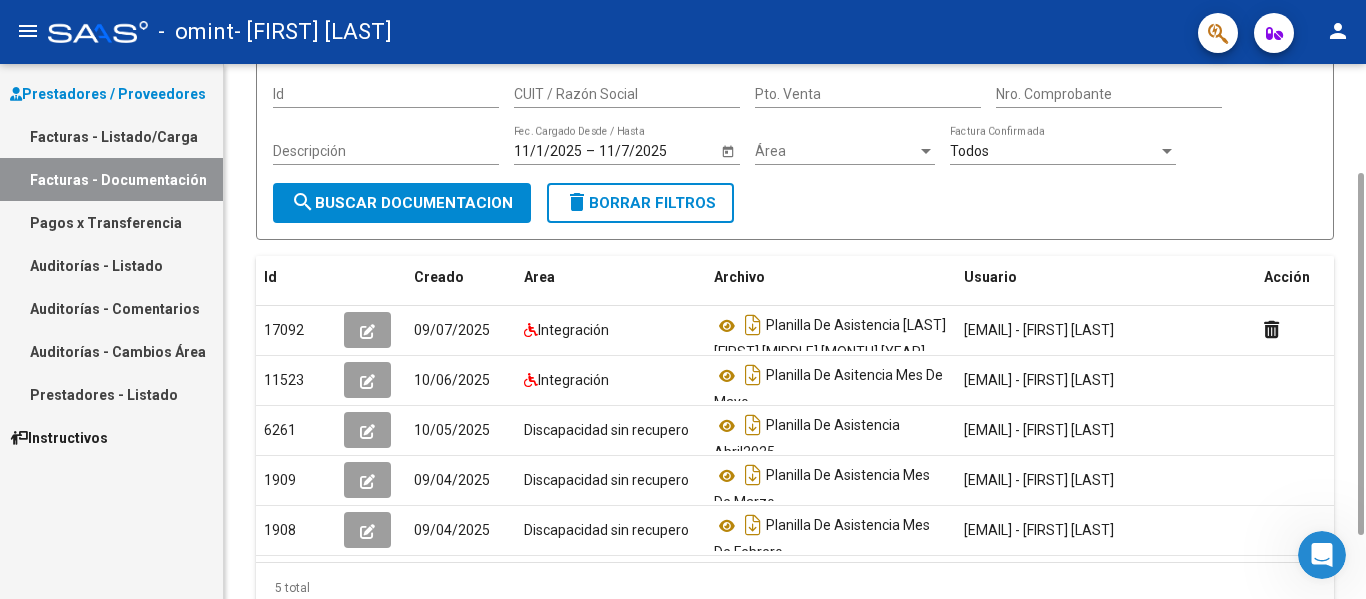 drag, startPoint x: 1358, startPoint y: 277, endPoint x: 1347, endPoint y: 223, distance: 55.108982 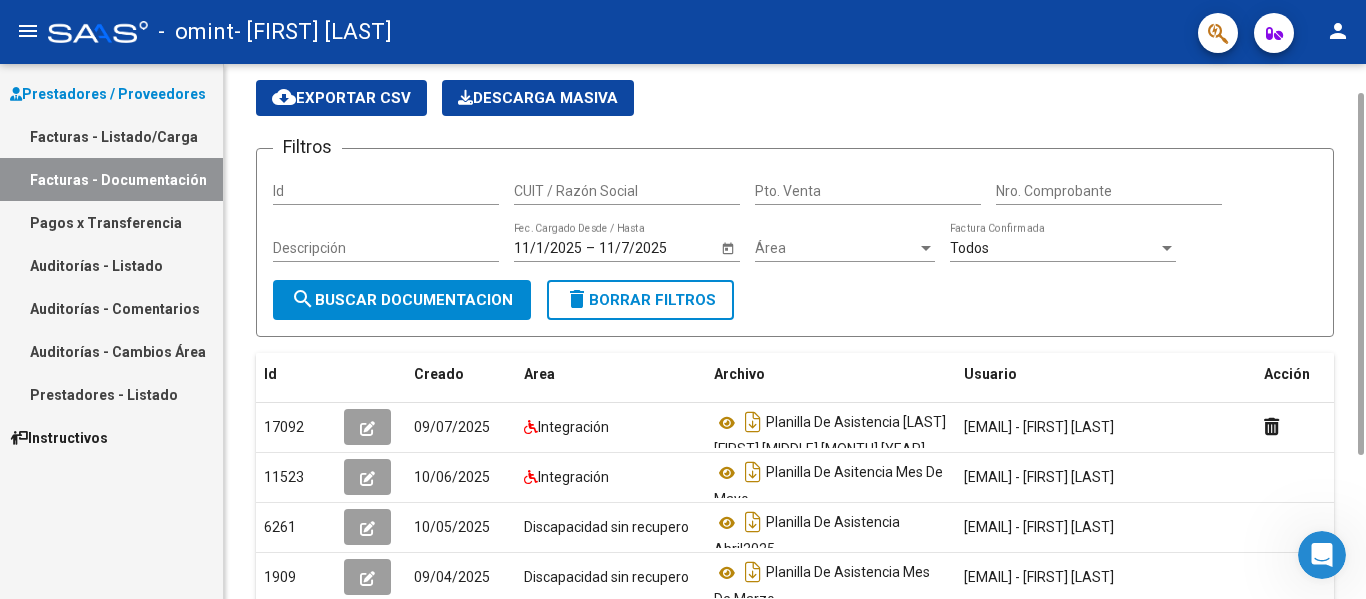 scroll, scrollTop: 0, scrollLeft: 0, axis: both 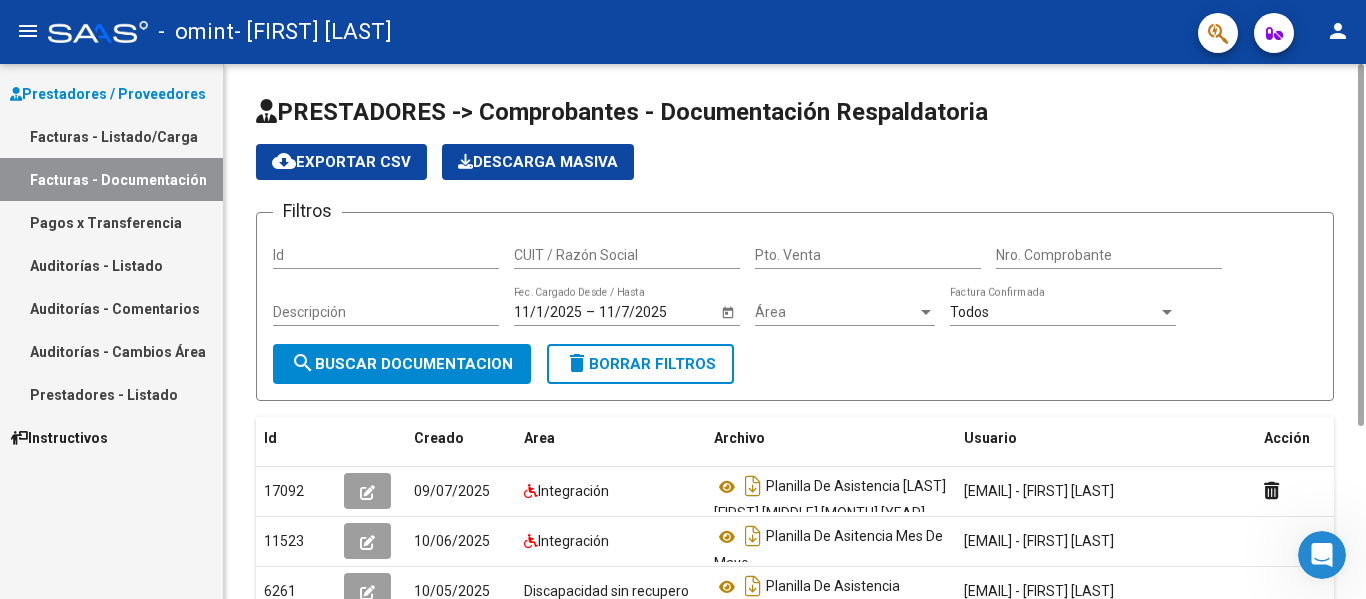 drag, startPoint x: 1358, startPoint y: 227, endPoint x: 1338, endPoint y: 62, distance: 166.2077 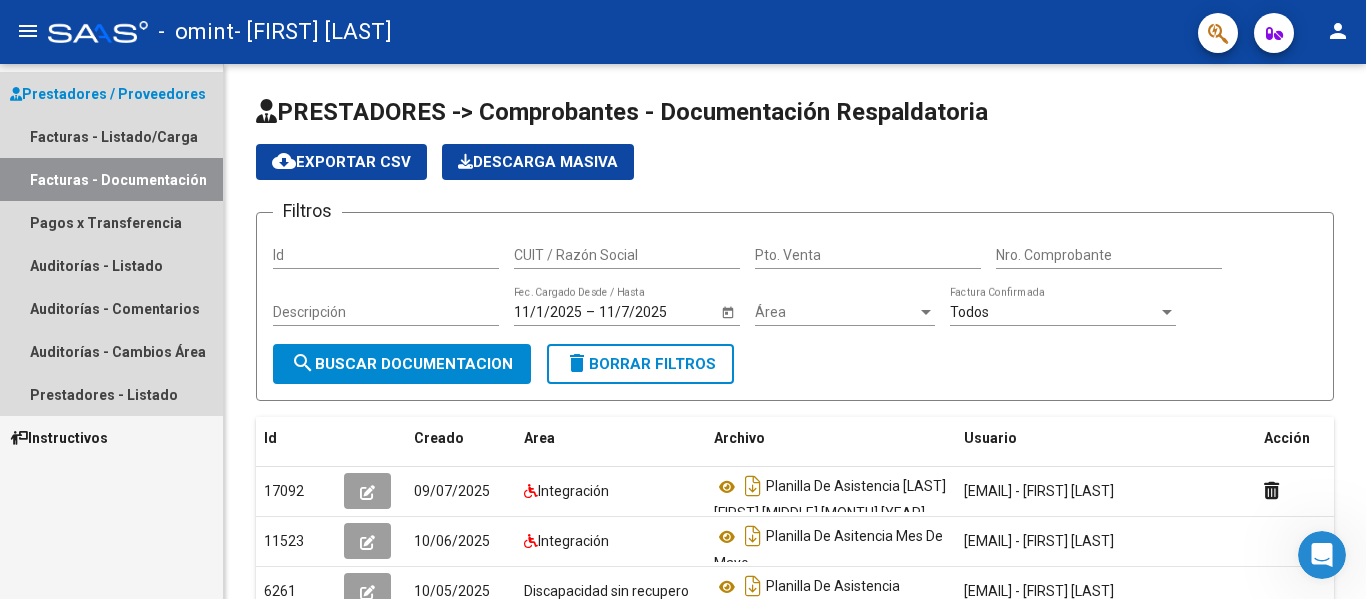 click on "Prestadores / Proveedores" at bounding box center [108, 94] 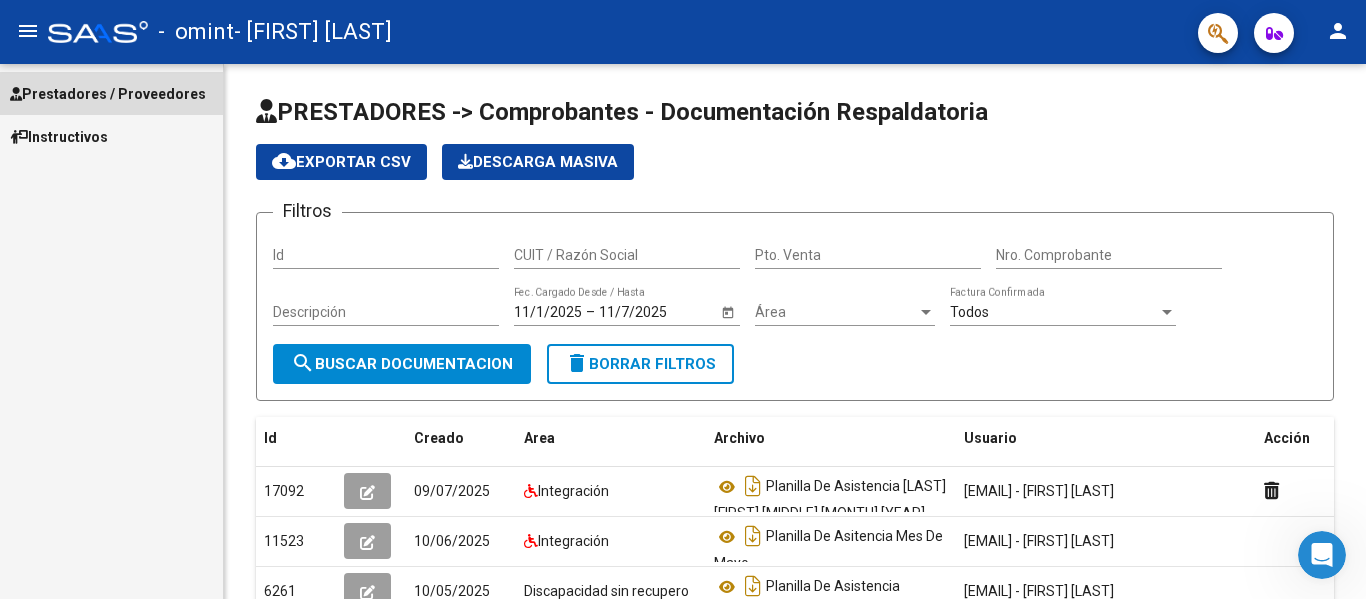click on "Prestadores / Proveedores" at bounding box center (108, 94) 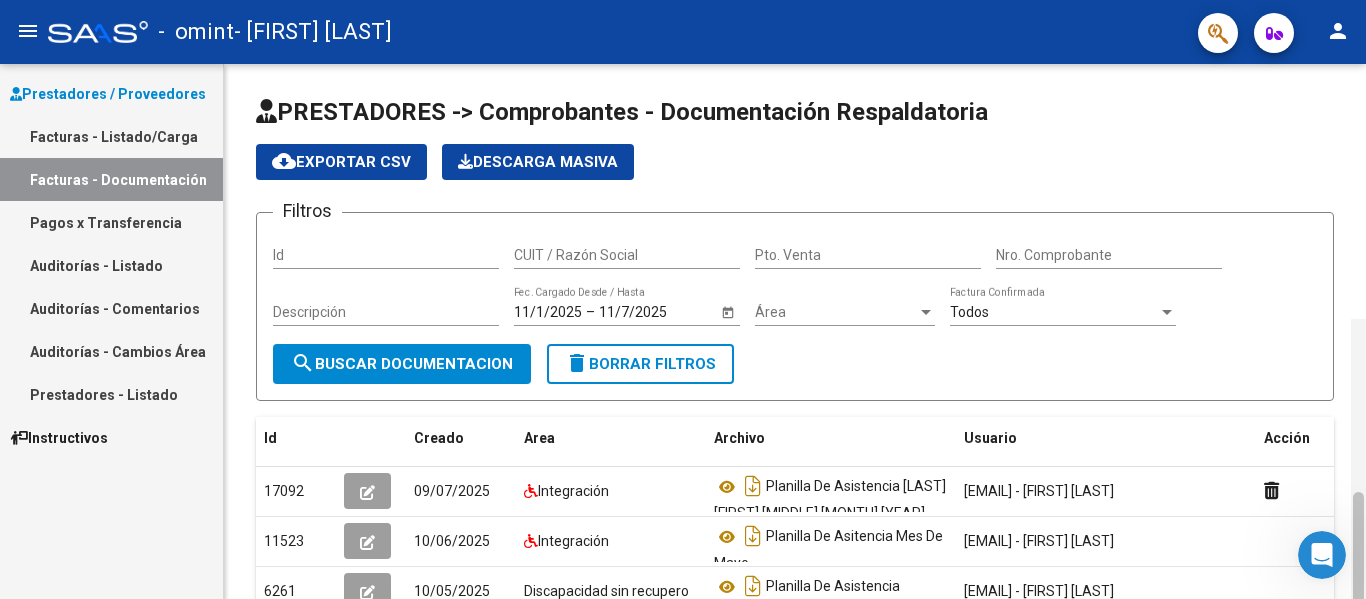 scroll, scrollTop: 255, scrollLeft: 0, axis: vertical 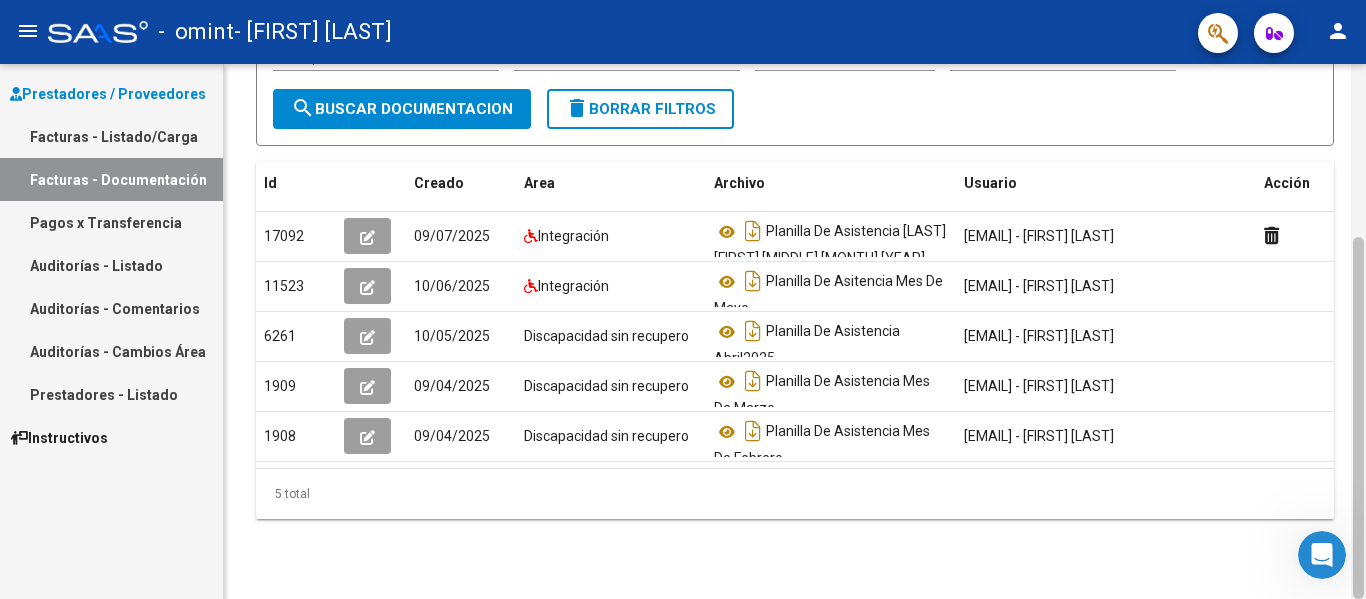 drag, startPoint x: 1365, startPoint y: 291, endPoint x: 1351, endPoint y: 446, distance: 155.63097 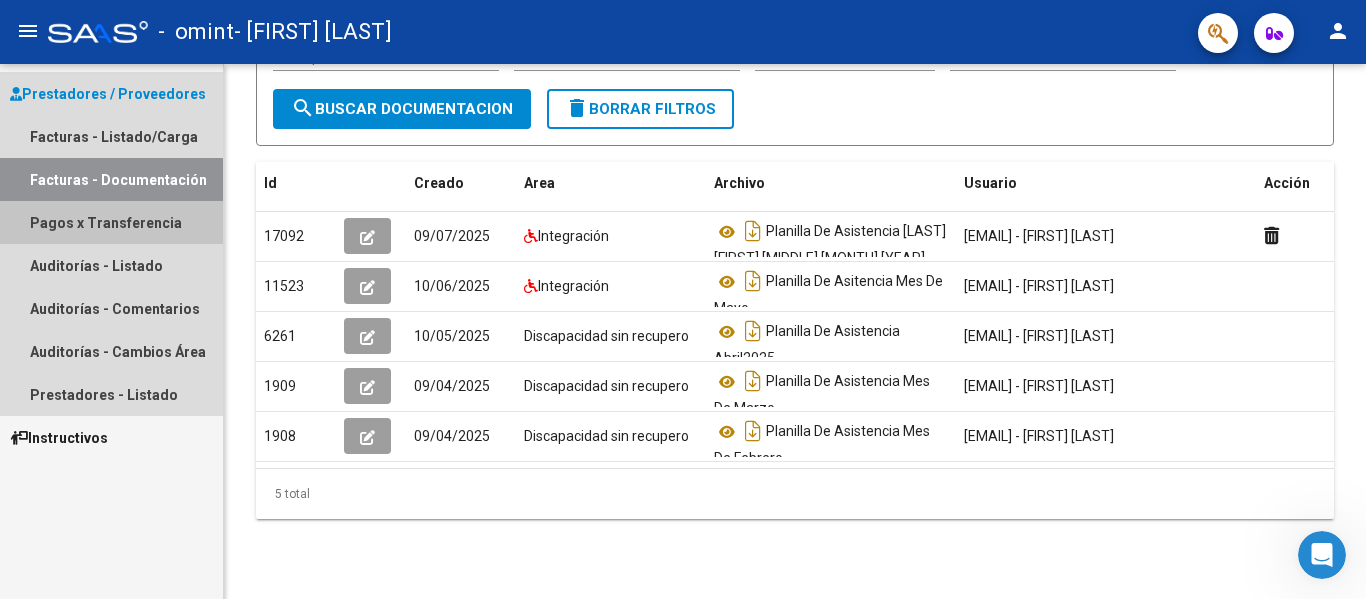 click on "Pagos x Transferencia" at bounding box center (111, 222) 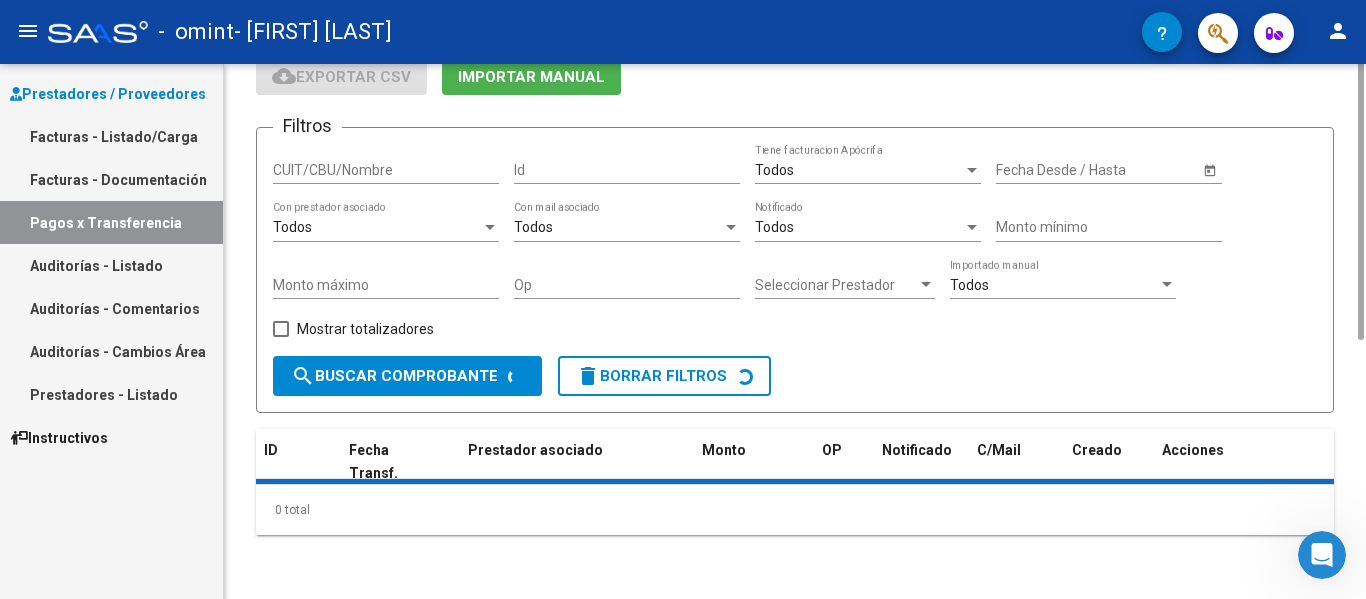 scroll, scrollTop: 0, scrollLeft: 0, axis: both 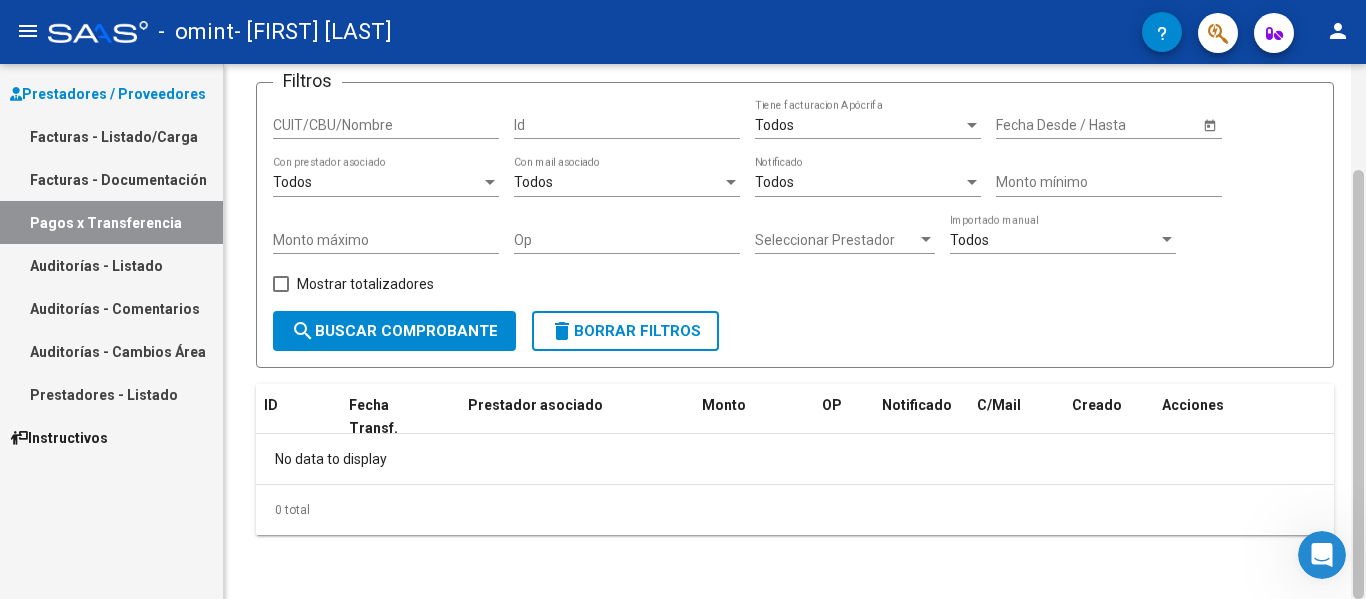 drag, startPoint x: 1365, startPoint y: 294, endPoint x: 1363, endPoint y: 189, distance: 105.01904 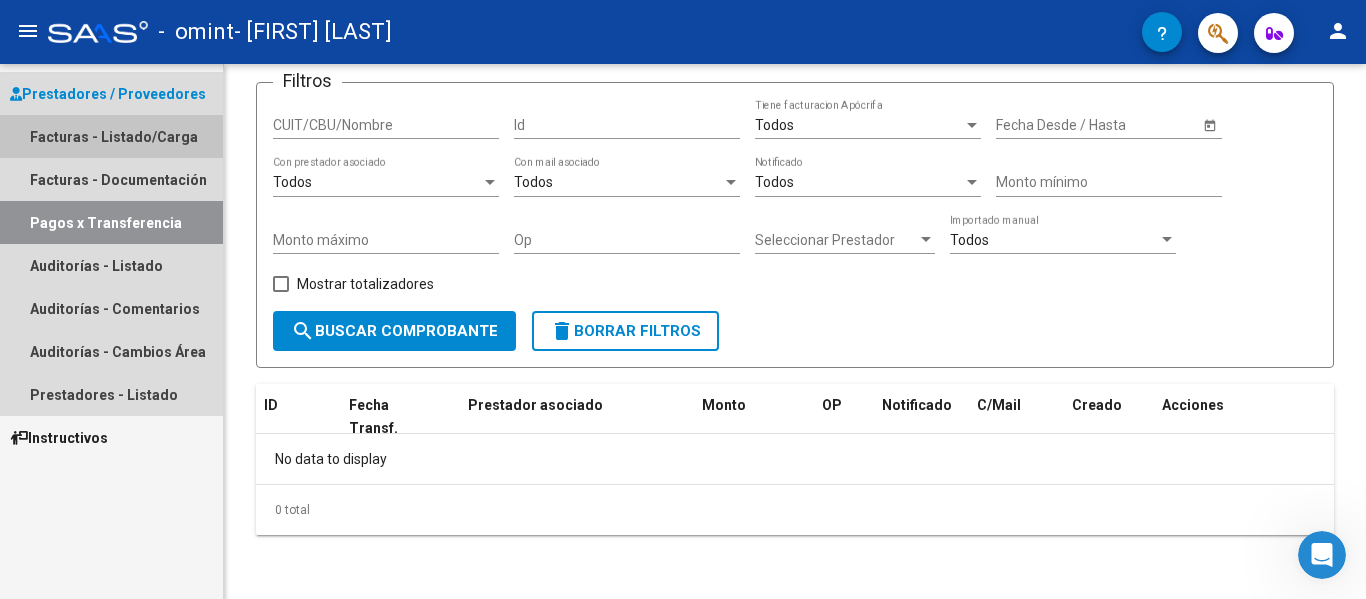click on "Facturas - Listado/Carga" at bounding box center (111, 136) 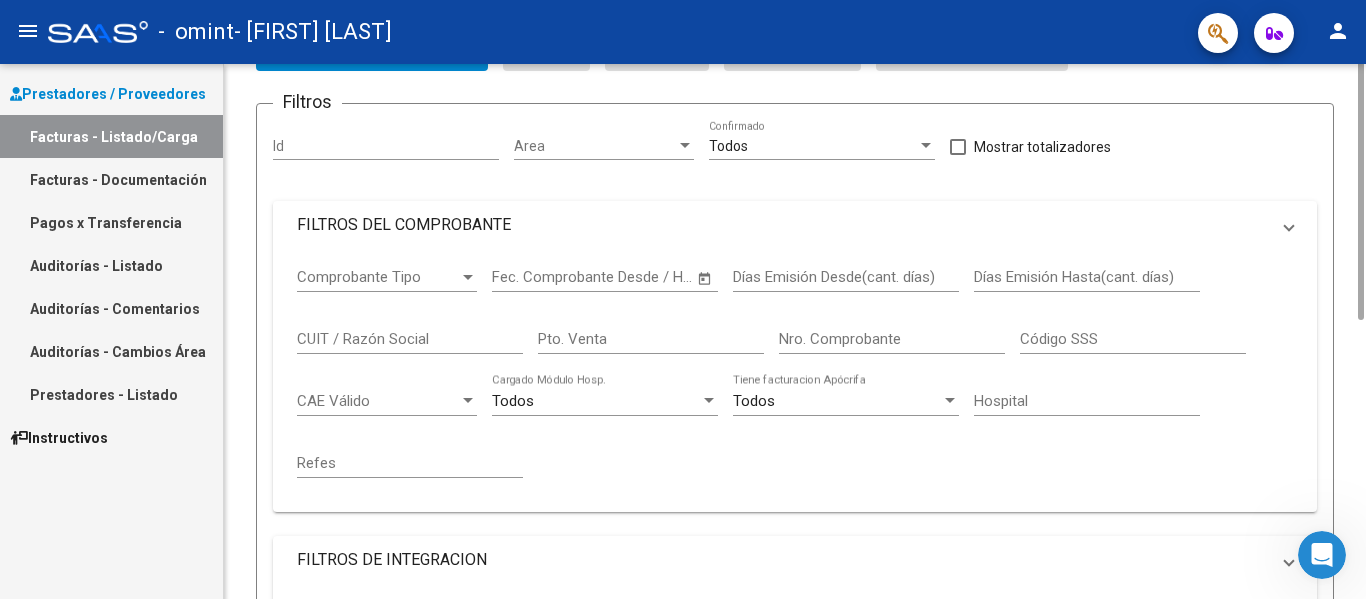 scroll, scrollTop: 0, scrollLeft: 0, axis: both 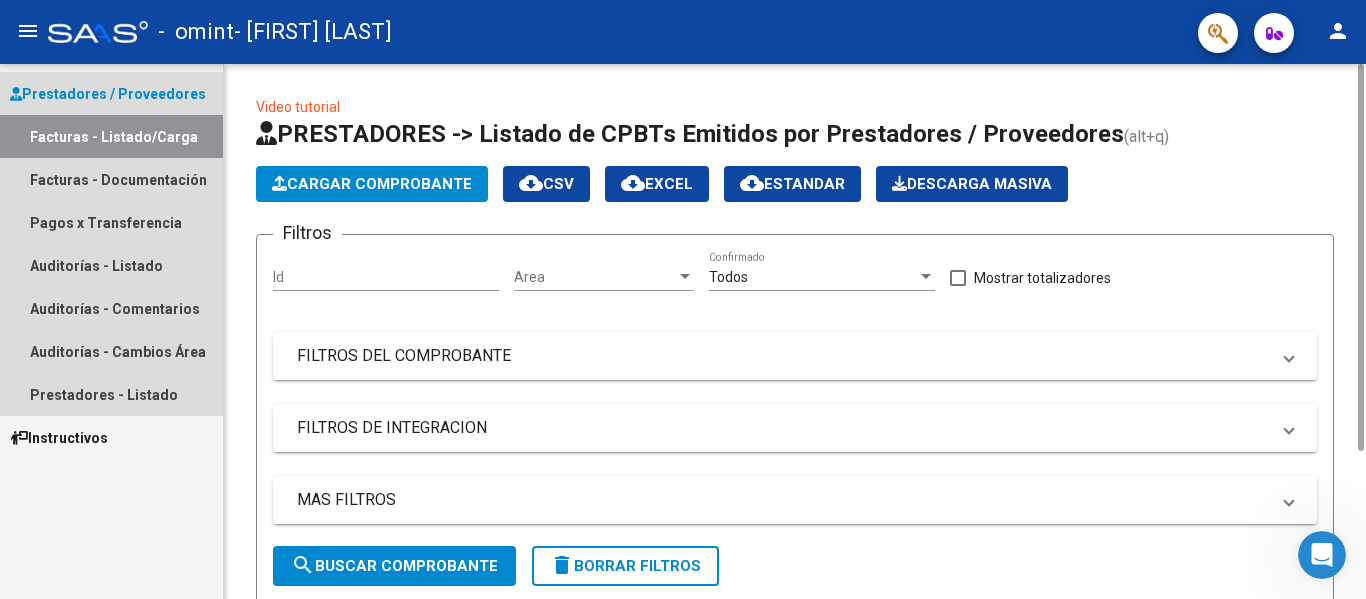 click on "Prestadores / Proveedores" at bounding box center [108, 94] 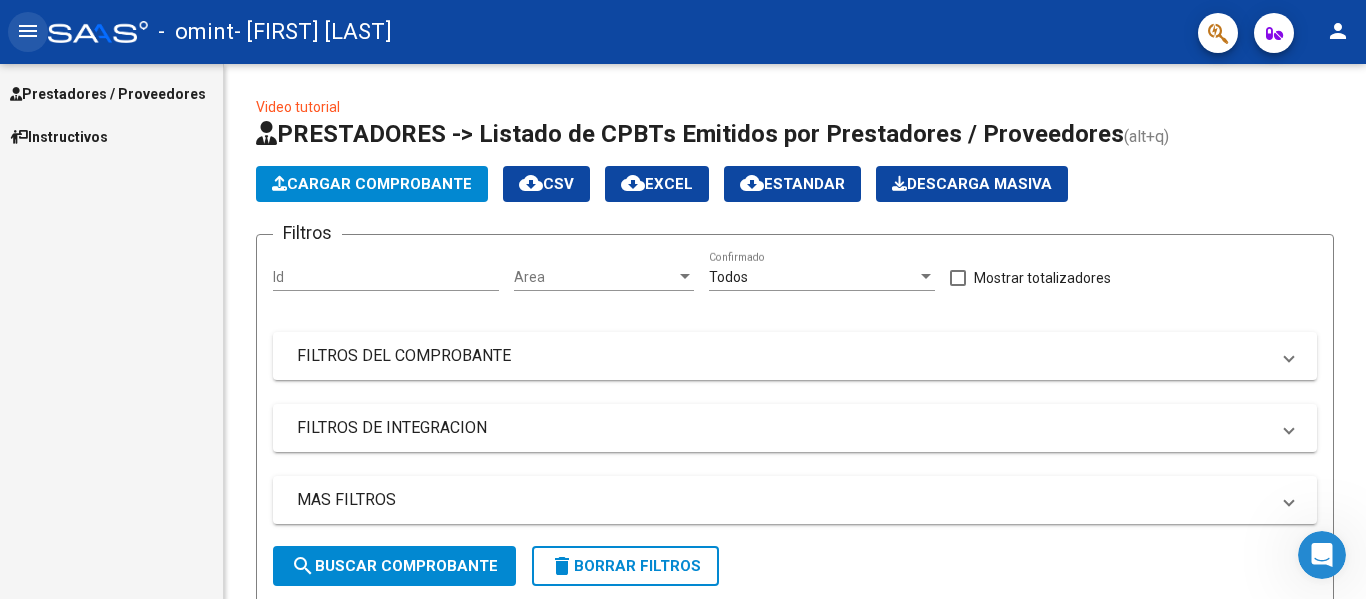 click on "menu" 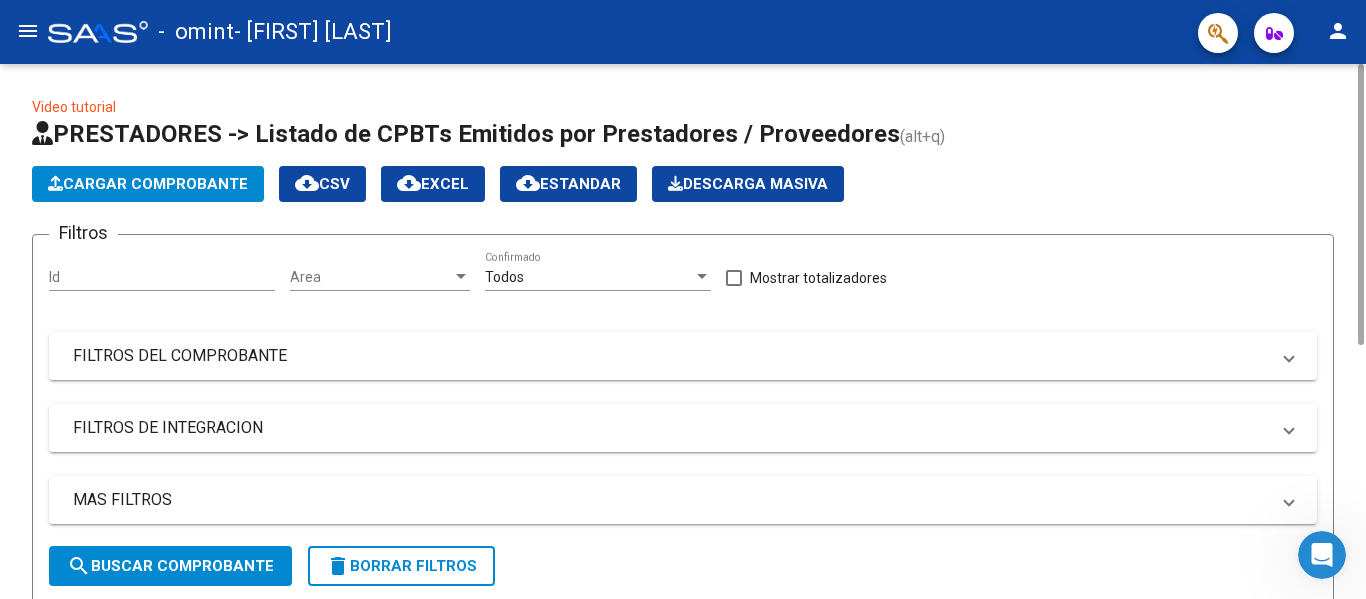 click on "Cargar Comprobante" 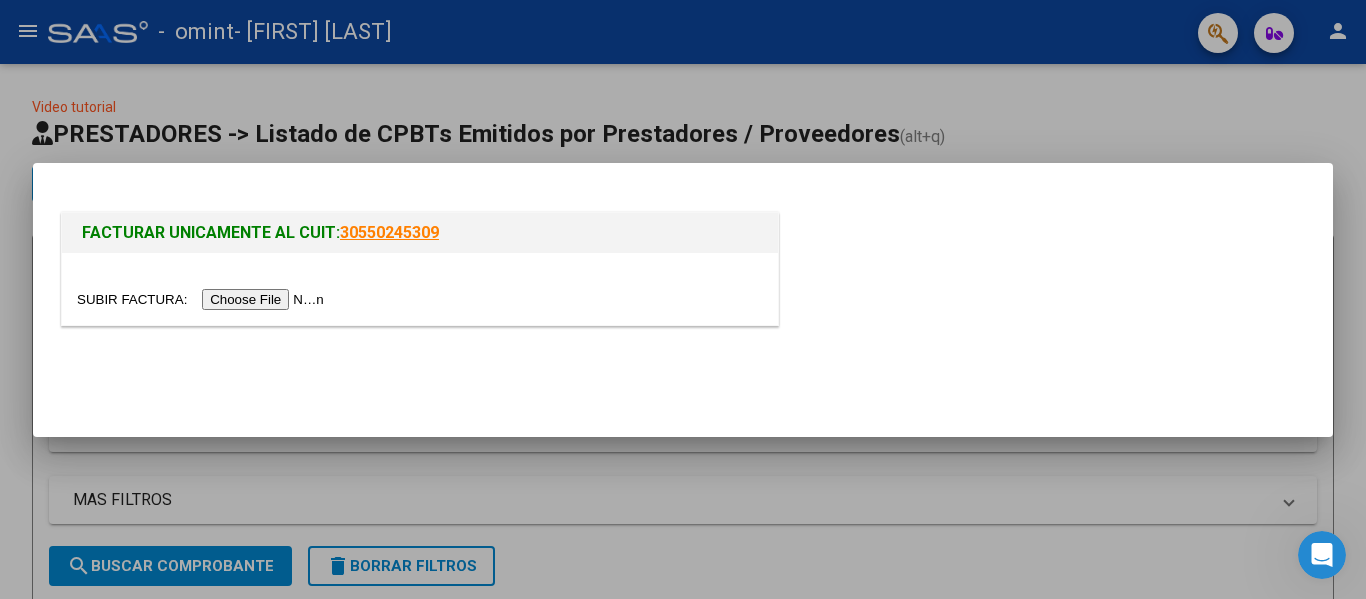 click at bounding box center (203, 299) 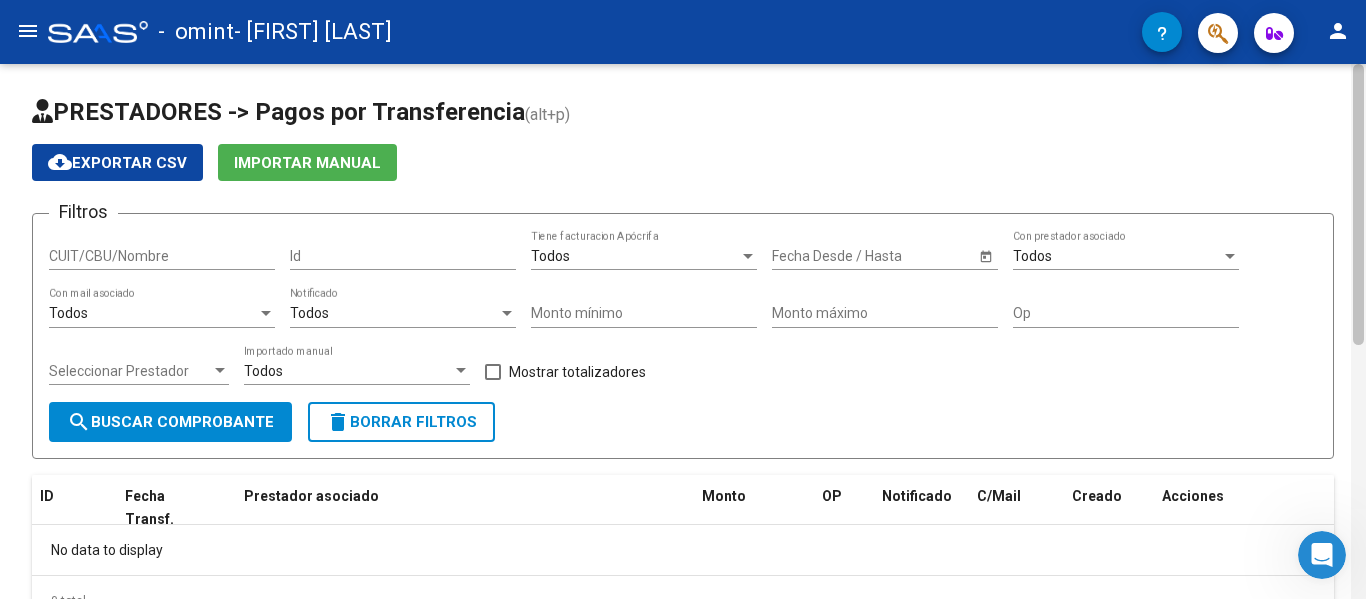 scroll, scrollTop: 91, scrollLeft: 0, axis: vertical 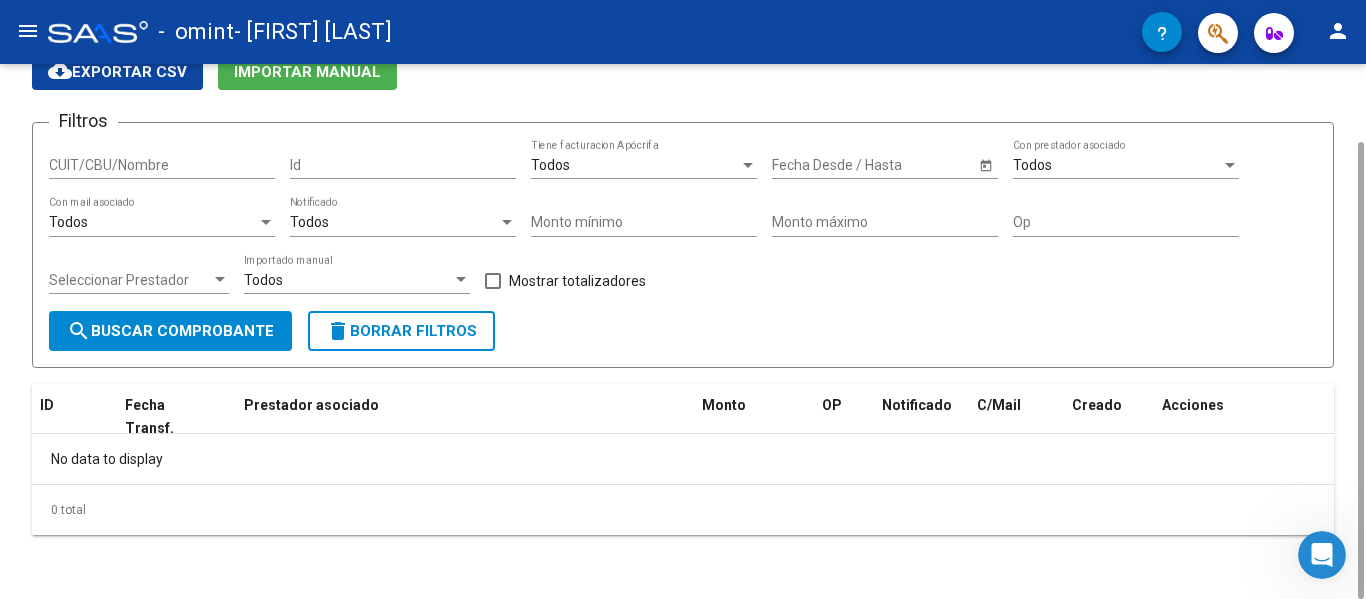 drag, startPoint x: 1359, startPoint y: 269, endPoint x: 1346, endPoint y: 483, distance: 214.3945 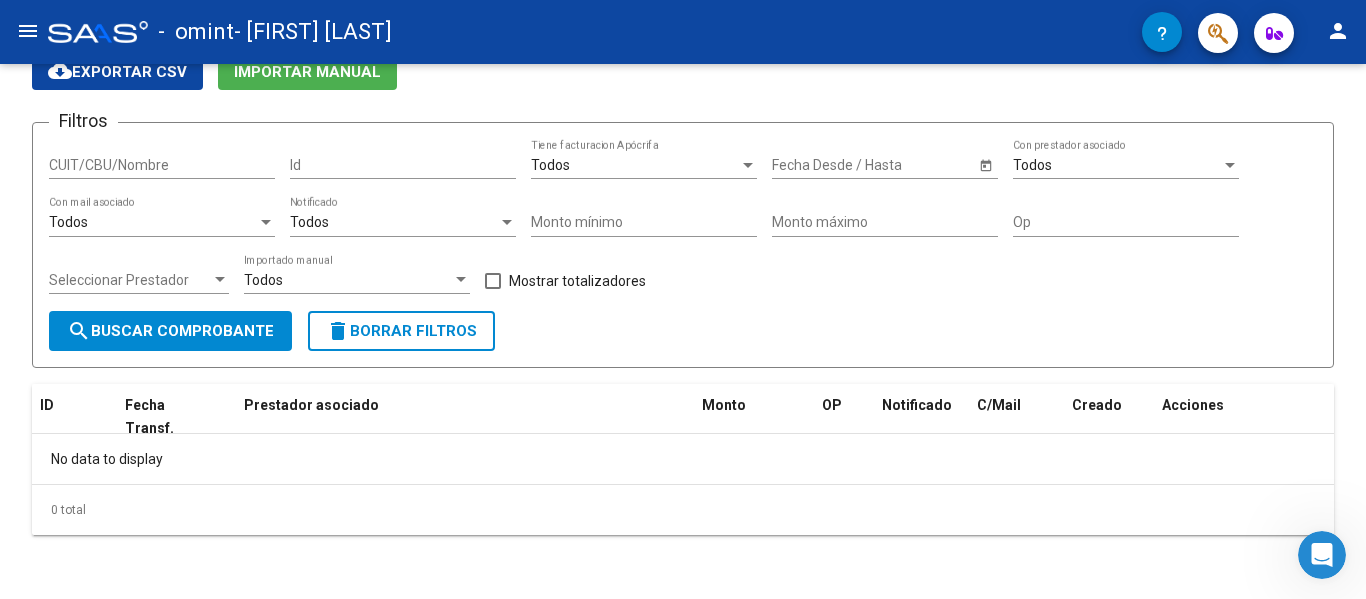 click on "menu" 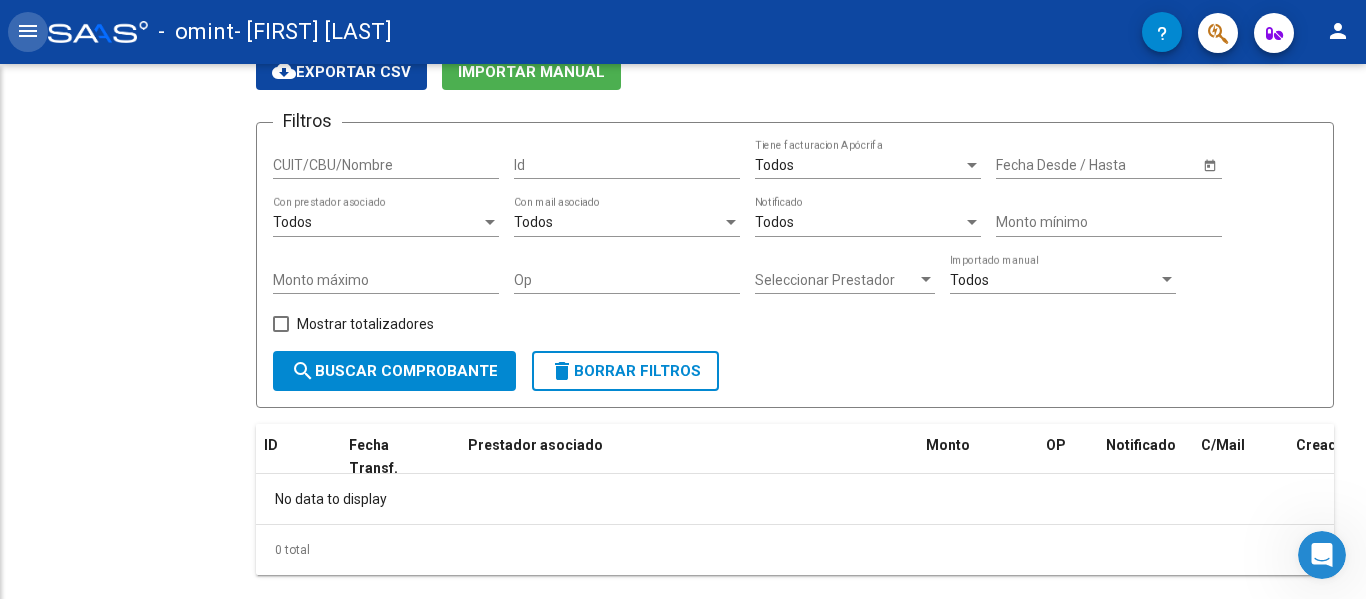 click on "menu" 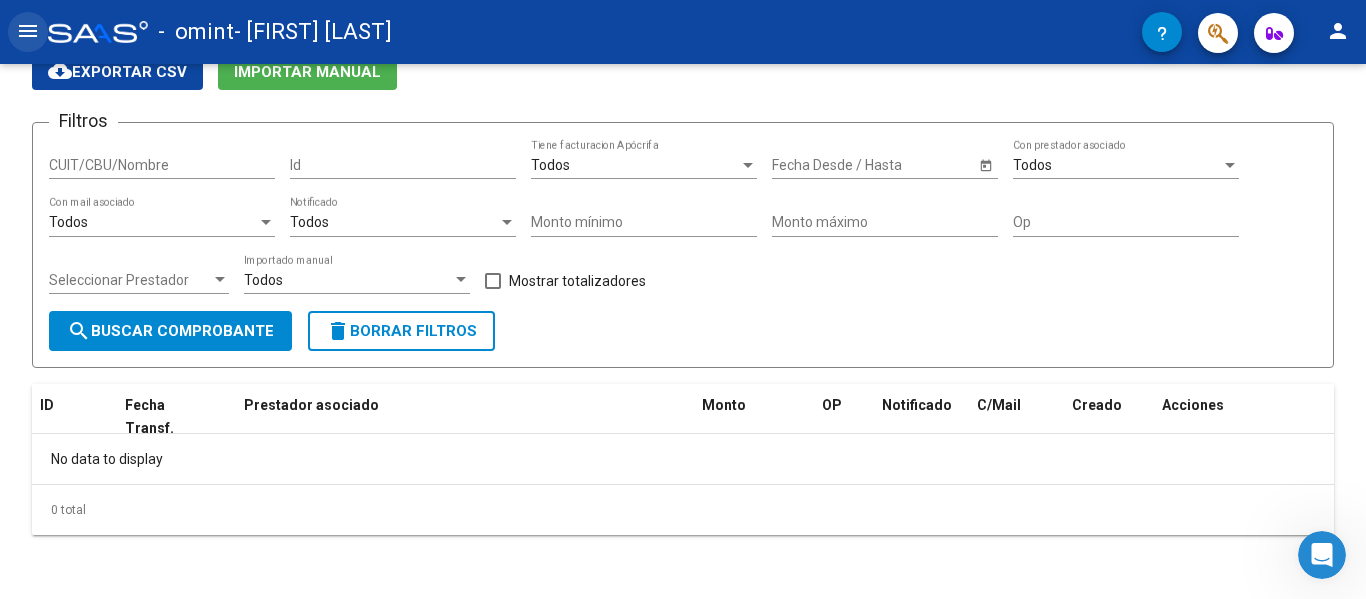 click on "menu" 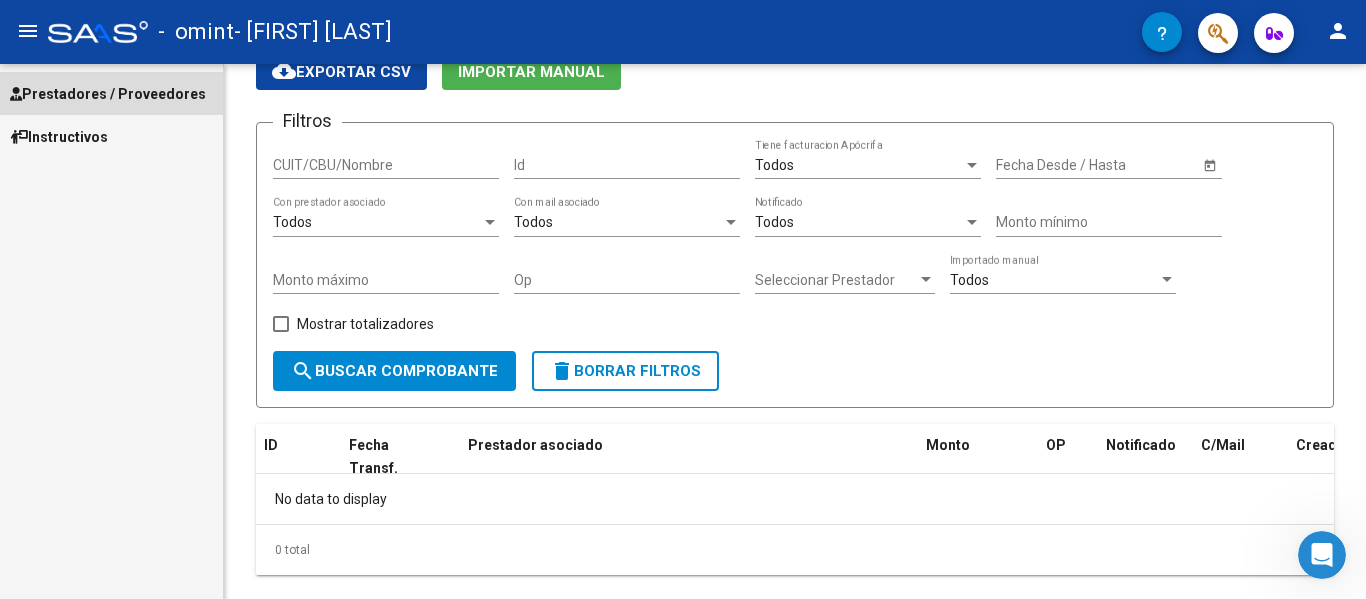 click on "Prestadores / Proveedores" at bounding box center [108, 94] 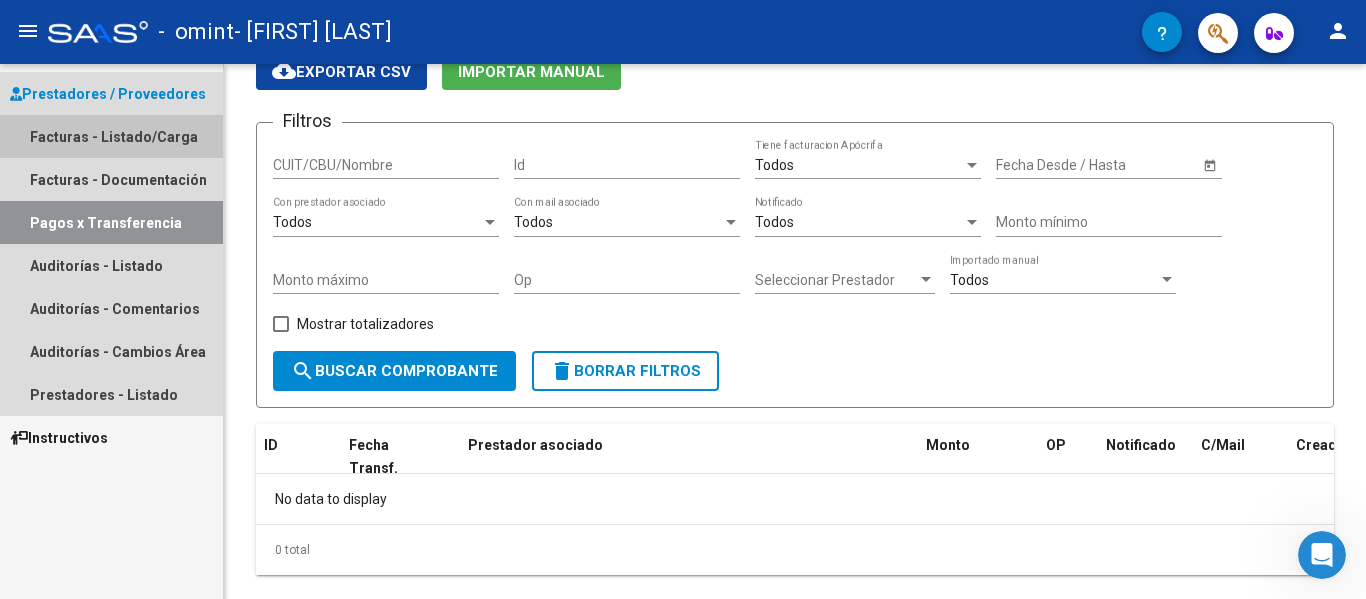 click on "Facturas - Listado/Carga" at bounding box center (111, 136) 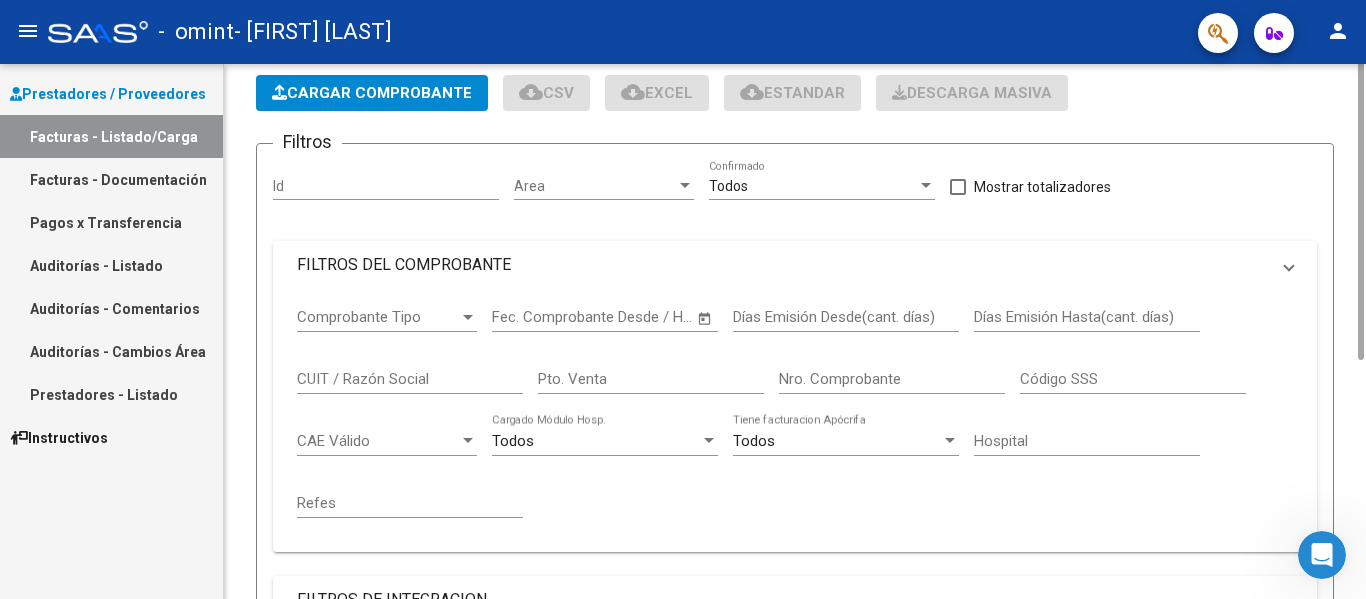 scroll, scrollTop: 0, scrollLeft: 0, axis: both 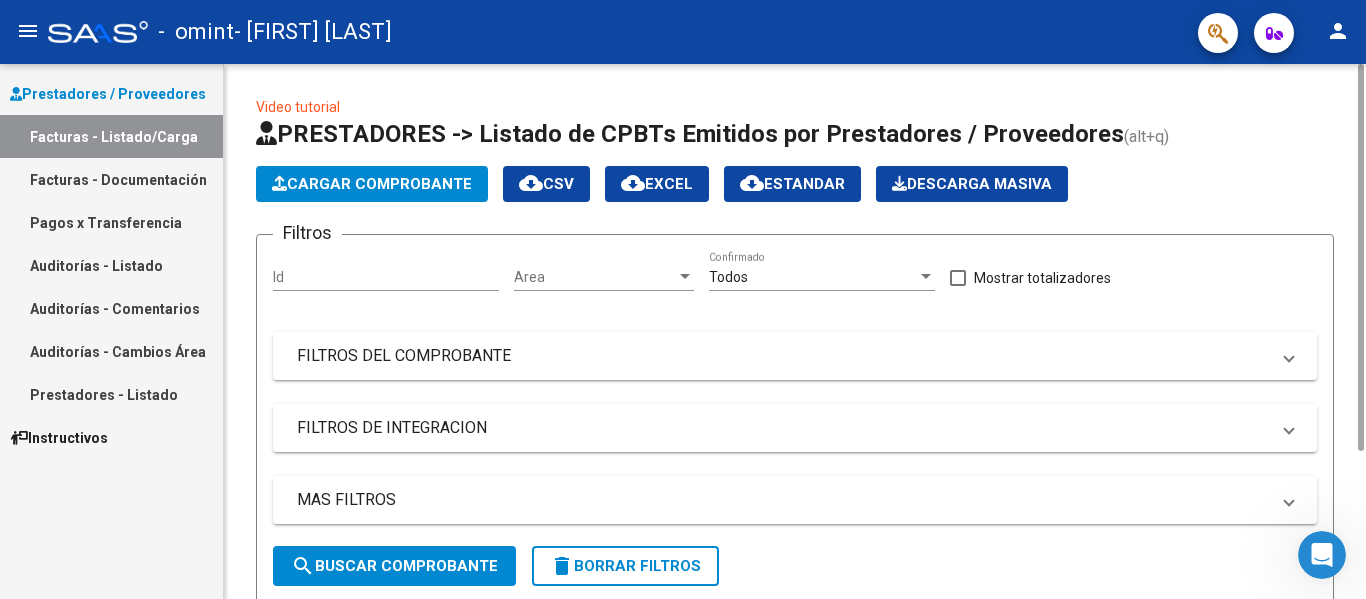 click on "PRESTADORES -> Listado de CPBTs Emitidos por Prestadores / Proveedores" 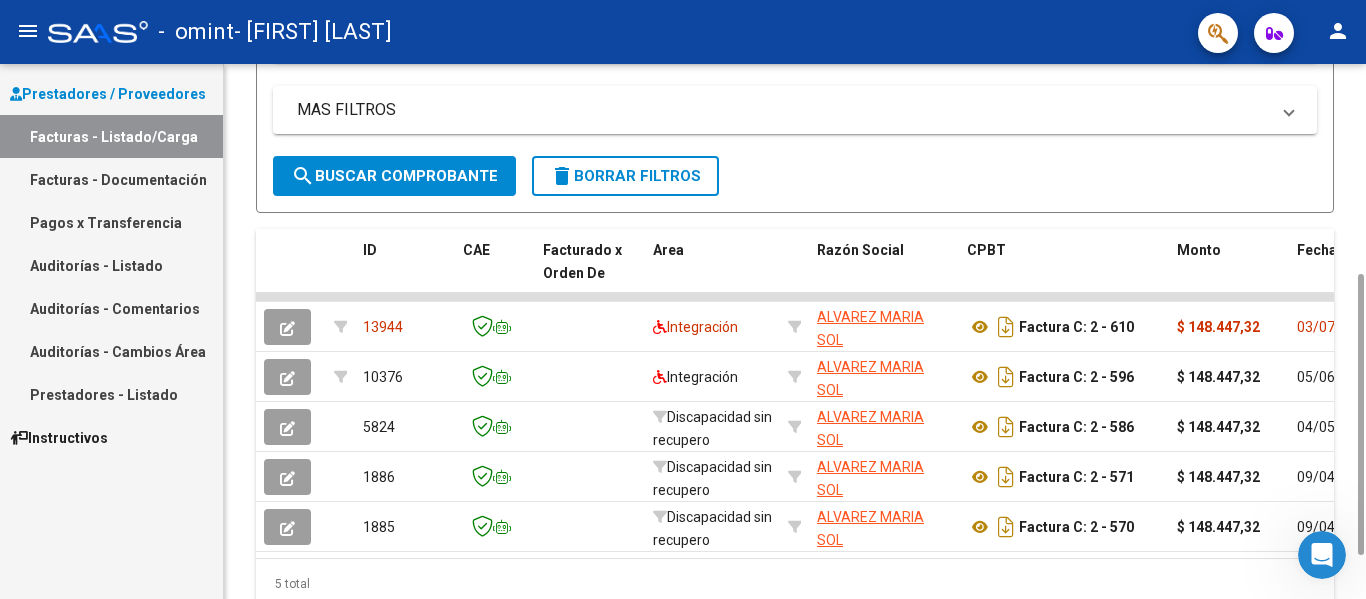 scroll, scrollTop: 394, scrollLeft: 0, axis: vertical 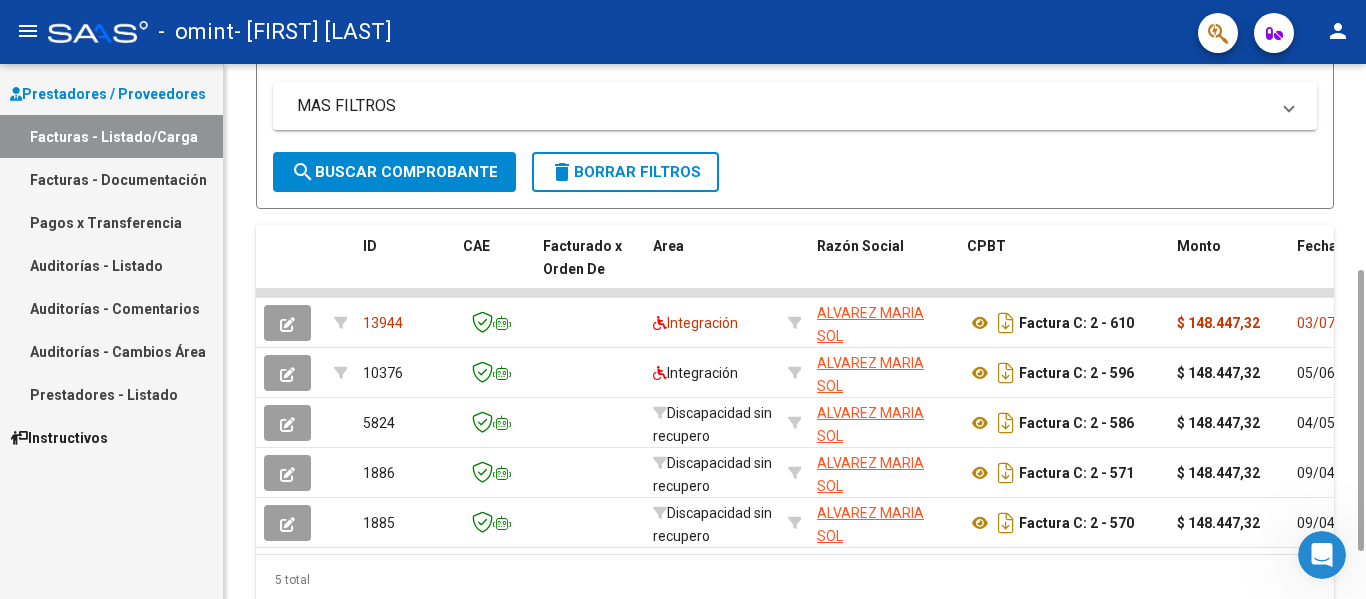 drag, startPoint x: 1361, startPoint y: 332, endPoint x: 1339, endPoint y: 618, distance: 286.8449 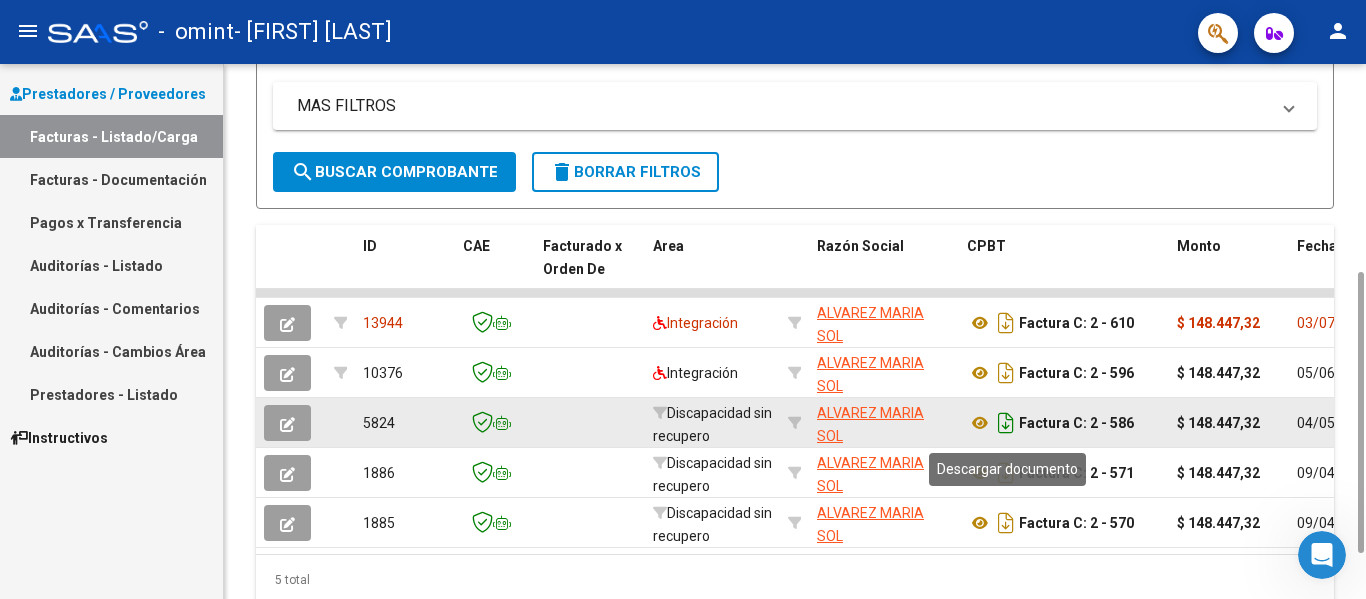 click 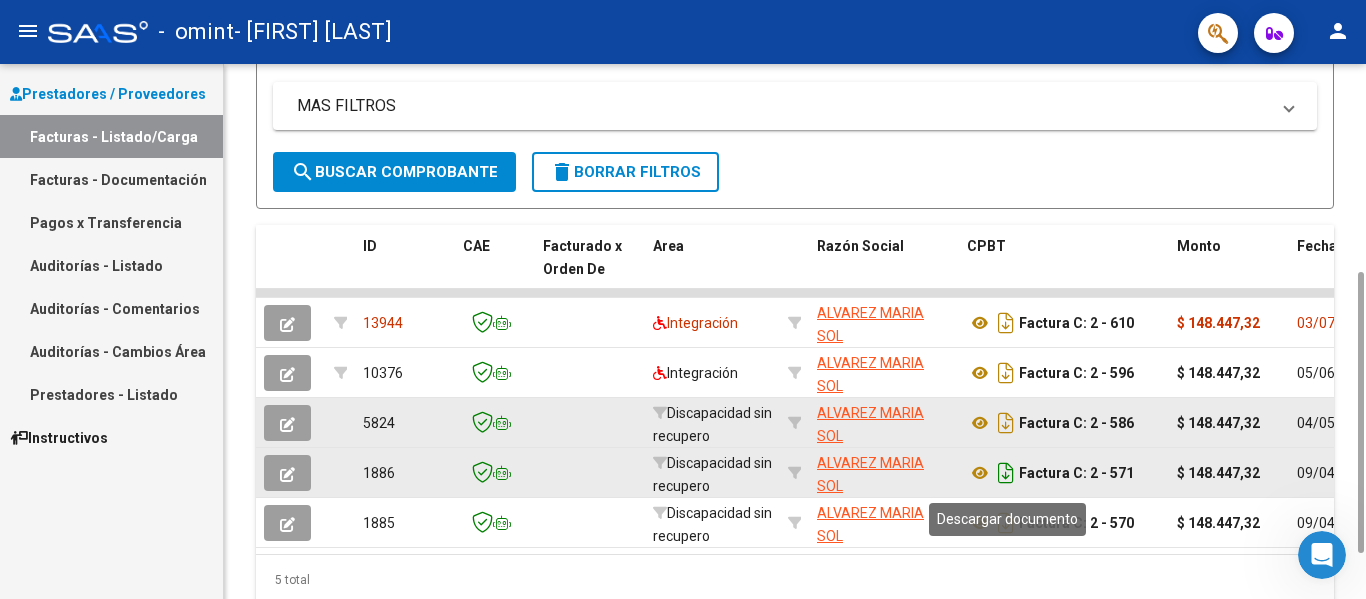 click 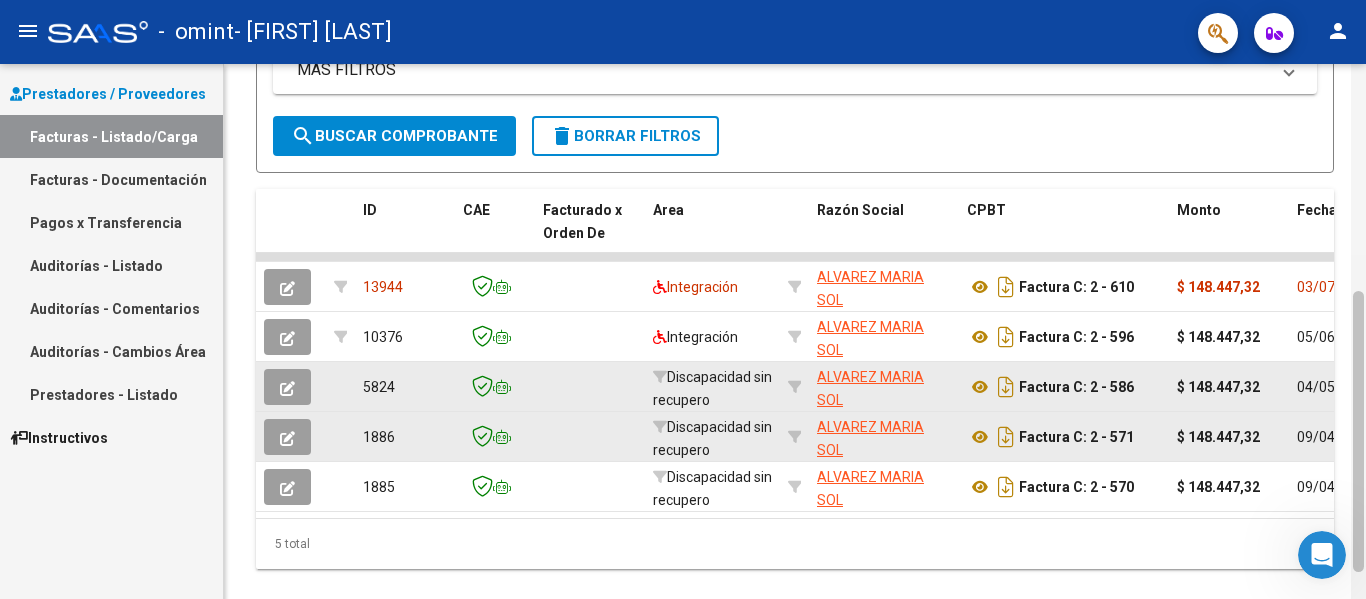scroll, scrollTop: 432, scrollLeft: 0, axis: vertical 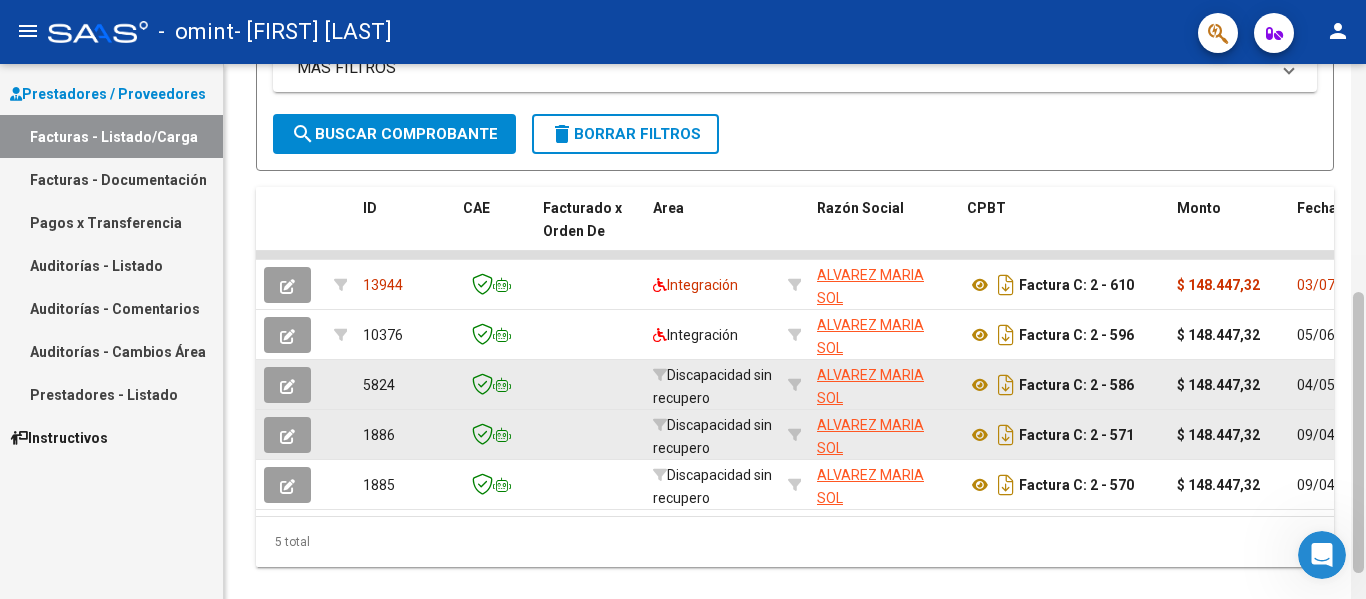 drag, startPoint x: 1362, startPoint y: 474, endPoint x: 1365, endPoint y: 494, distance: 20.22375 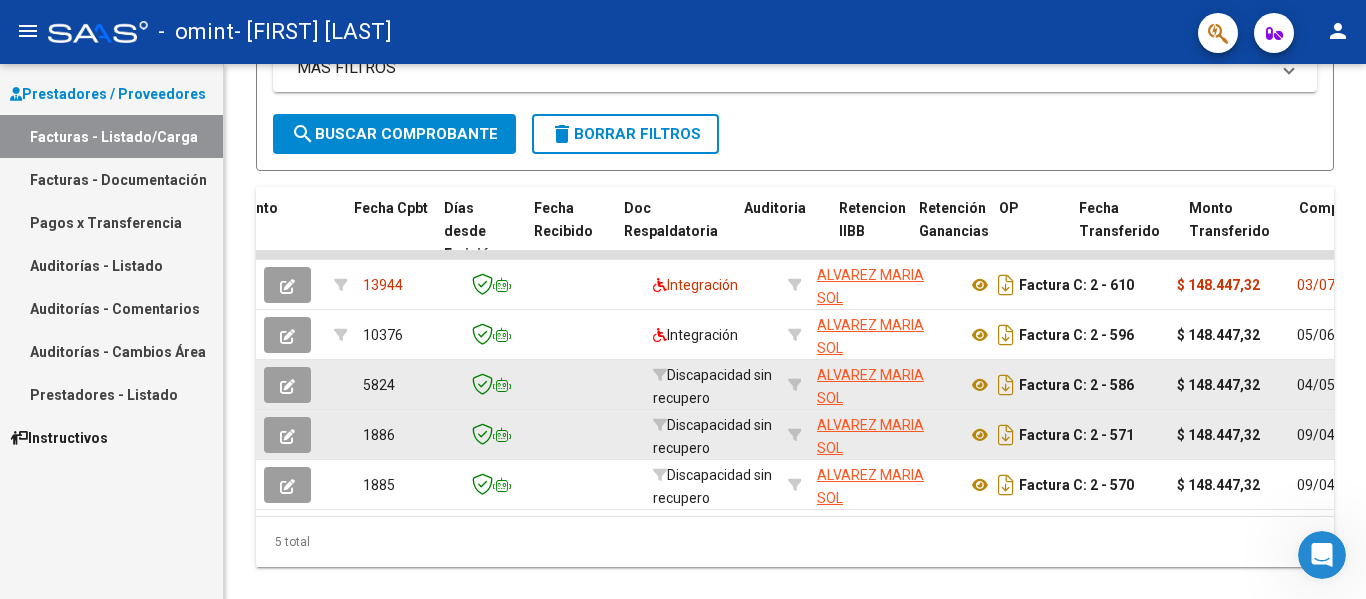scroll, scrollTop: 0, scrollLeft: 943, axis: horizontal 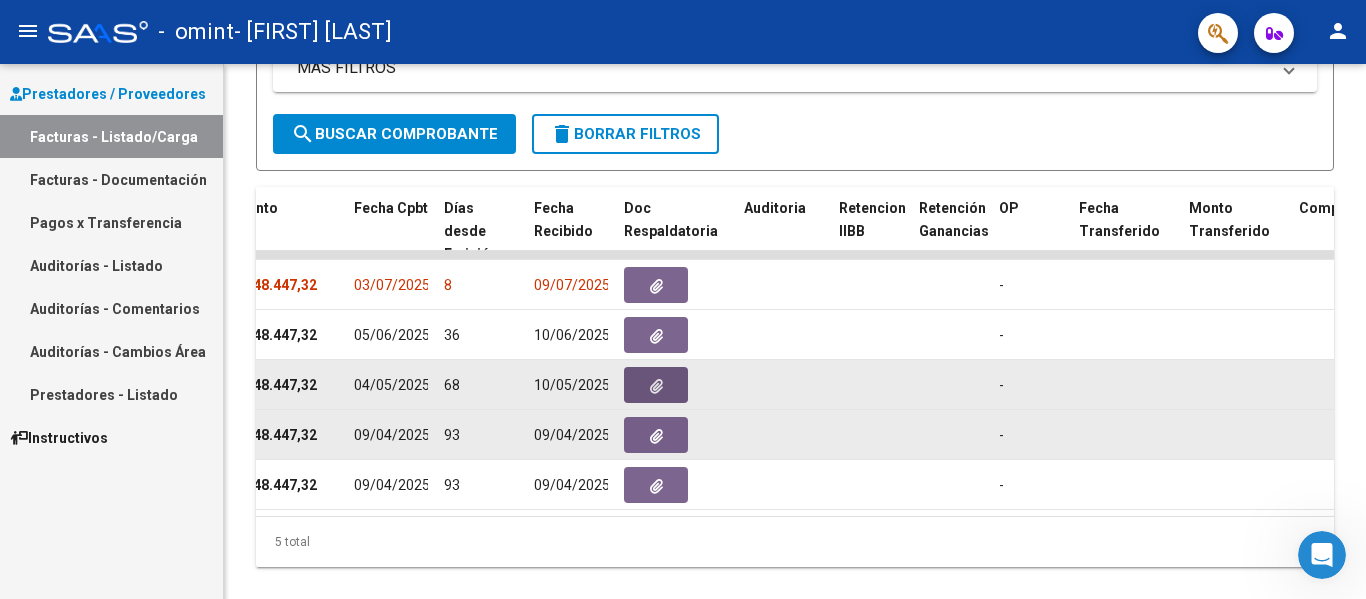 click 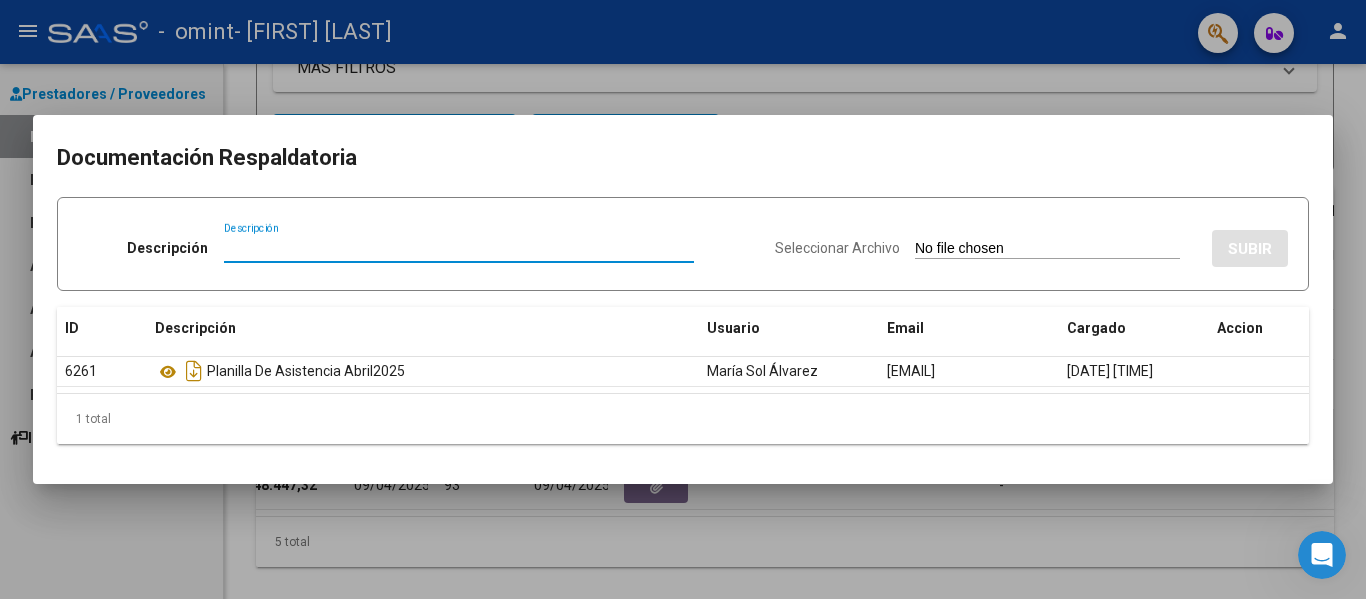click at bounding box center (683, 299) 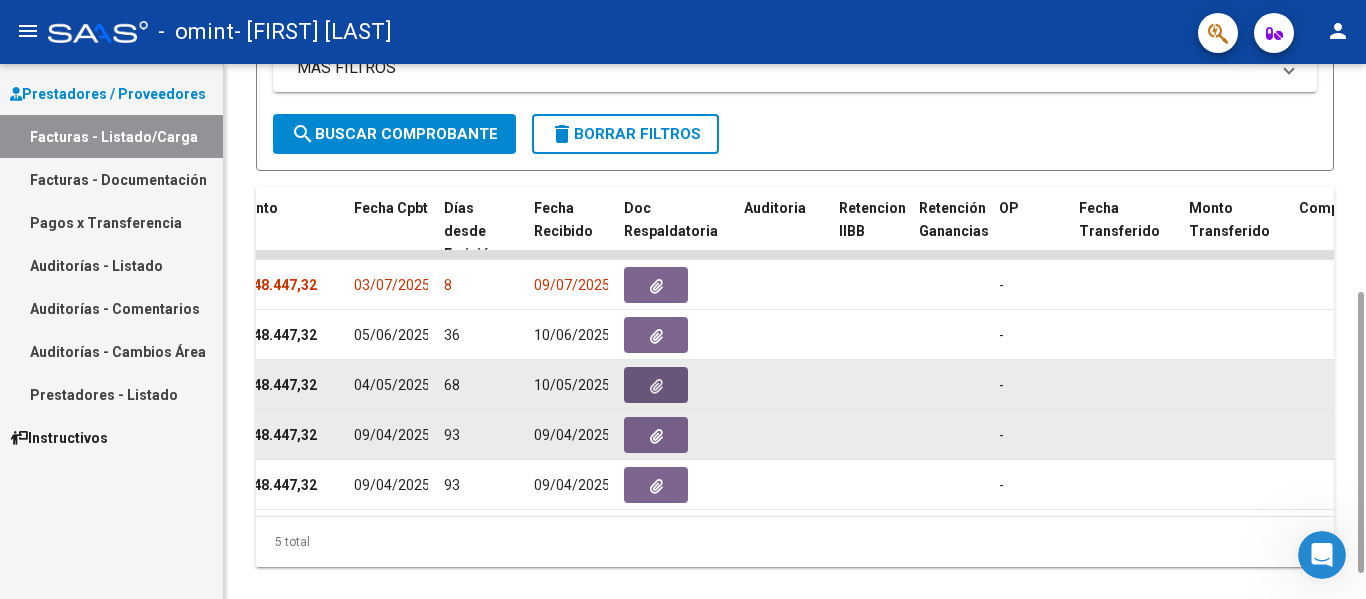 click 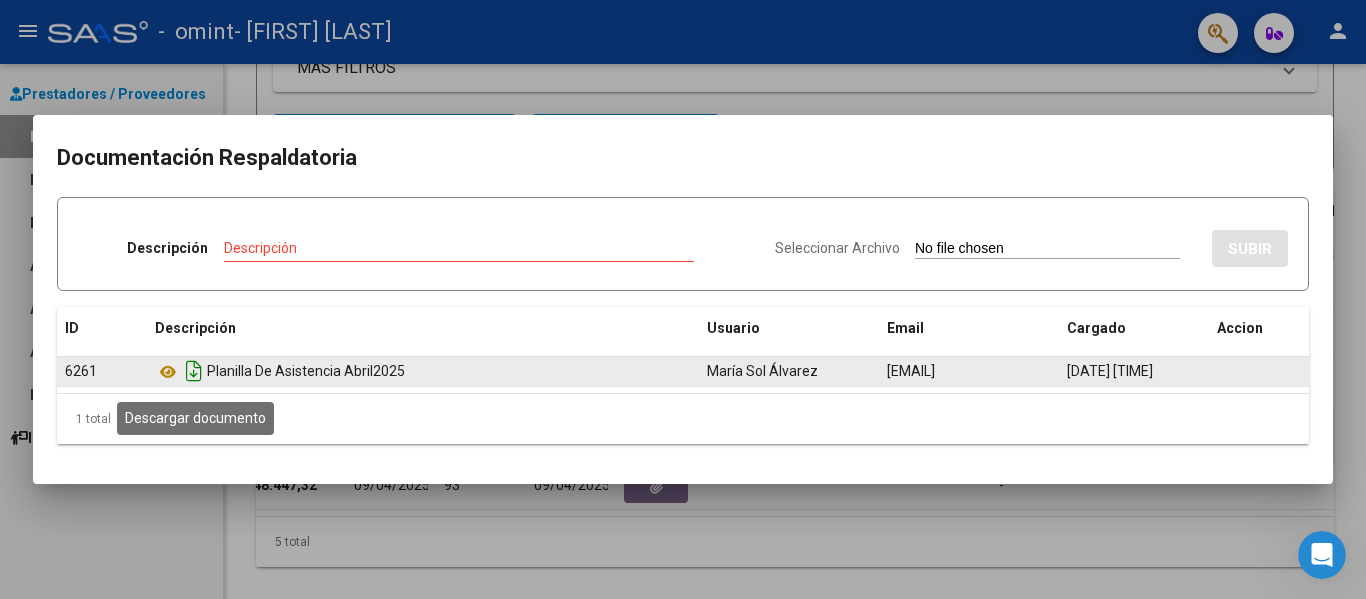click 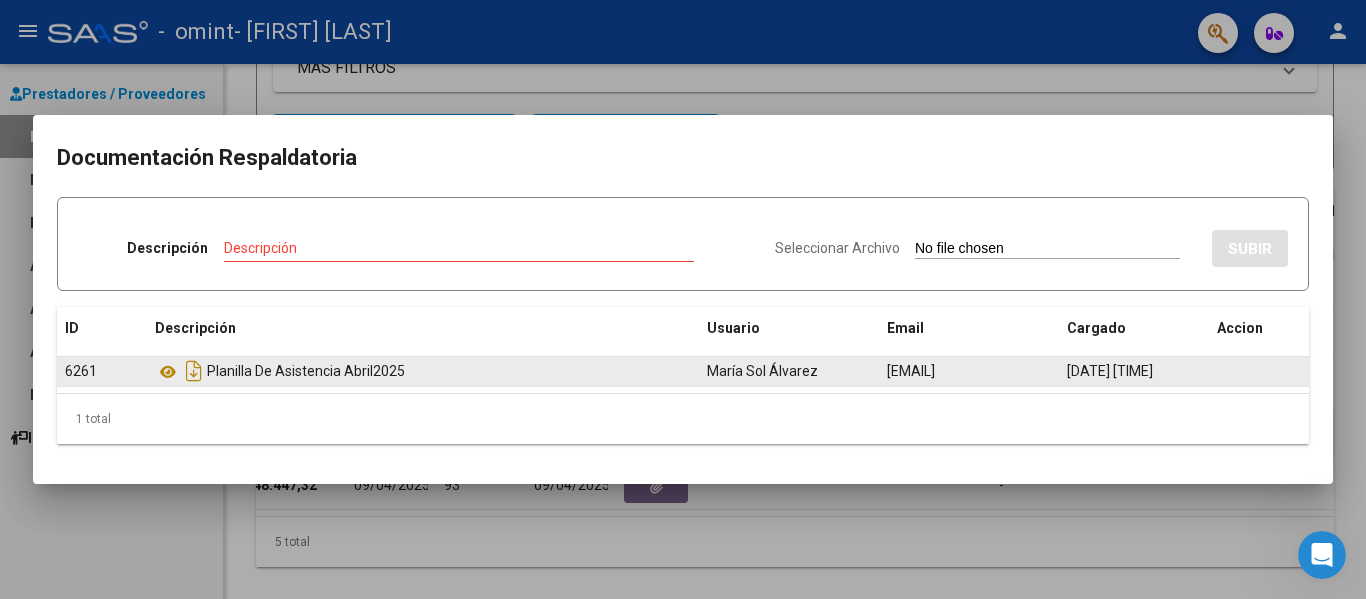 click at bounding box center (683, 299) 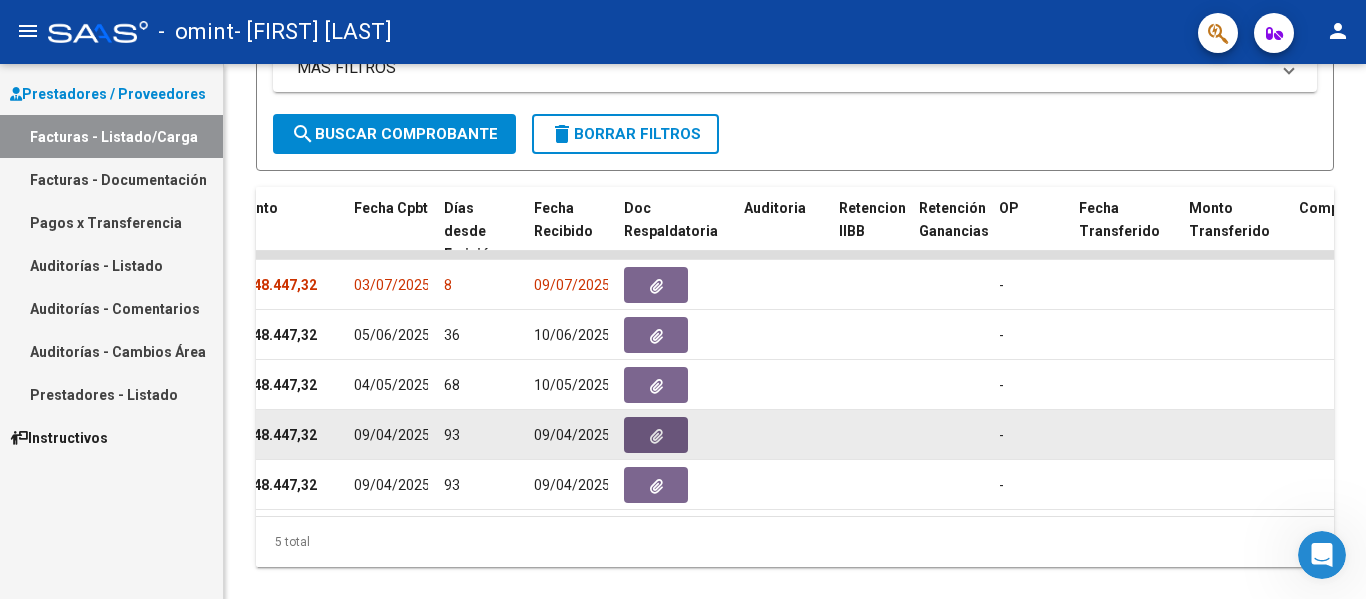 click 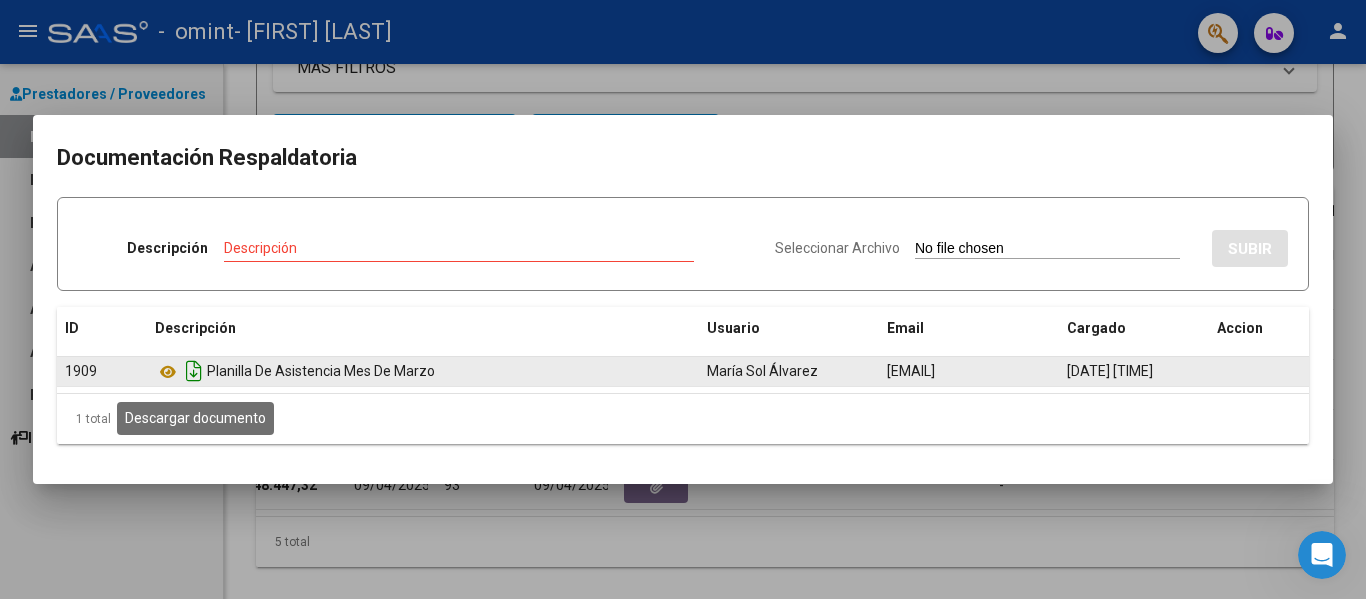click 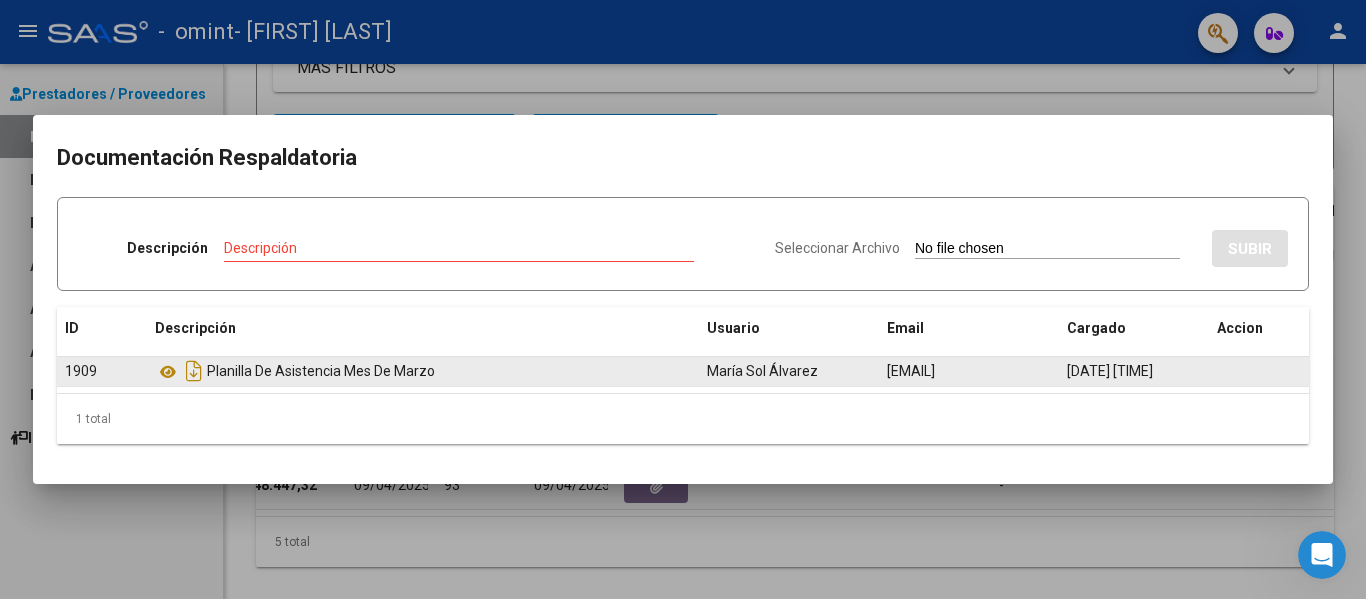 click 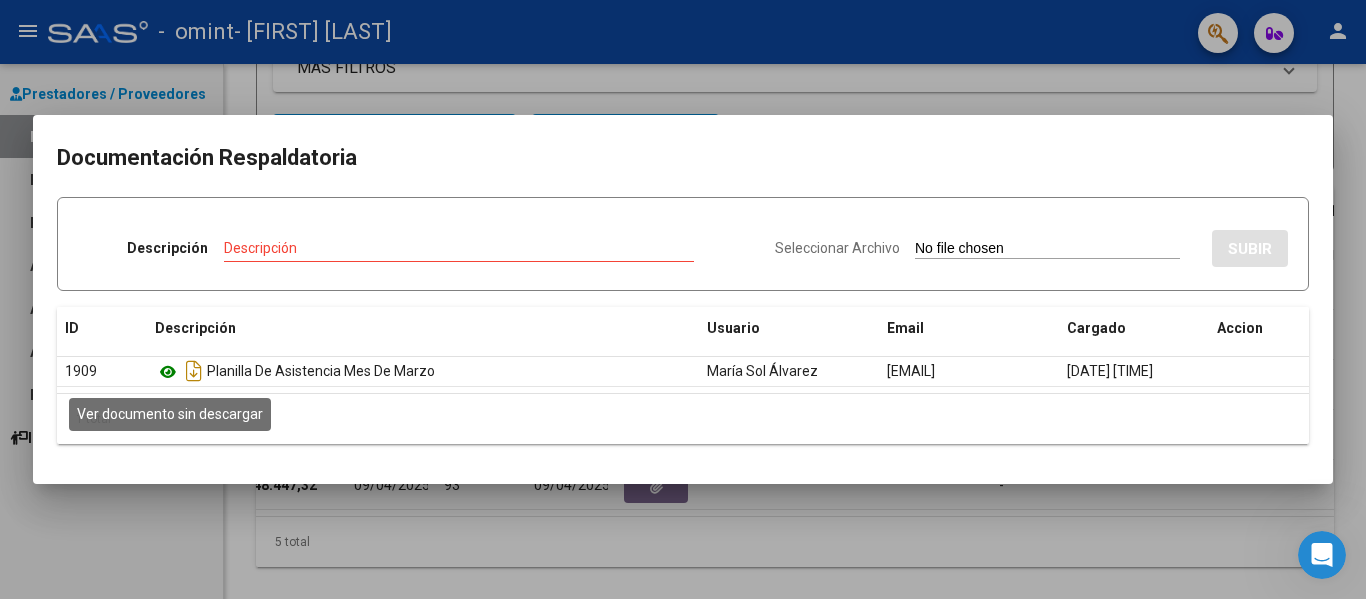 click 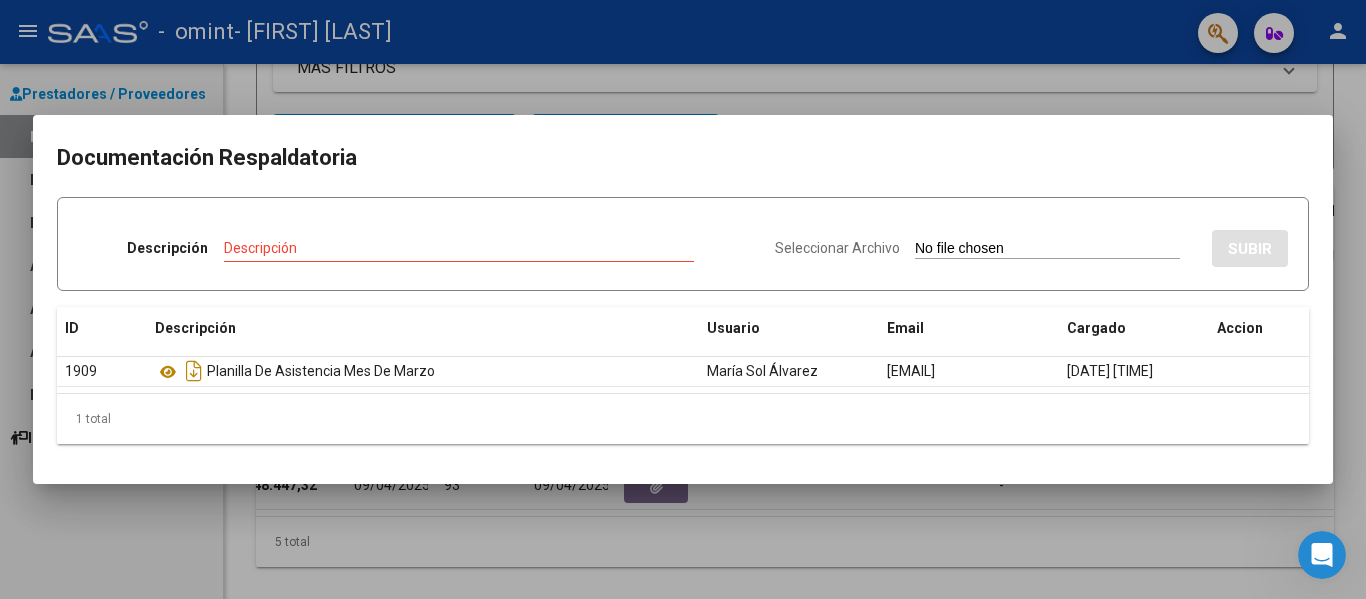 click at bounding box center [683, 299] 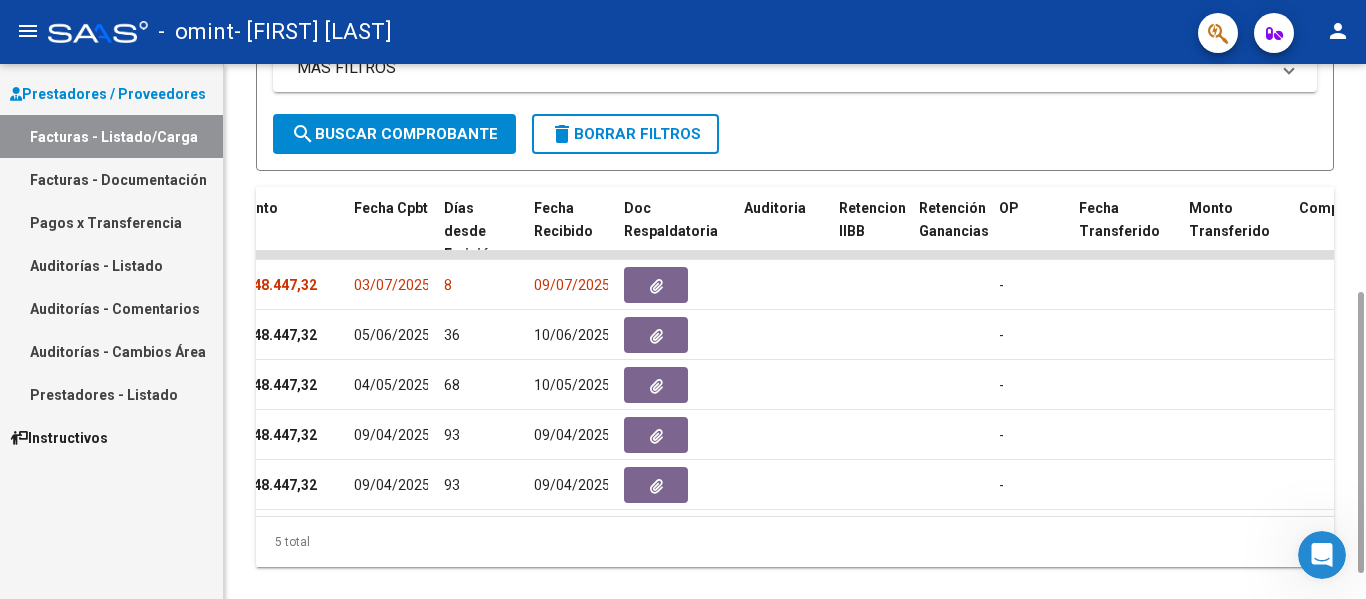 scroll, scrollTop: 0, scrollLeft: 0, axis: both 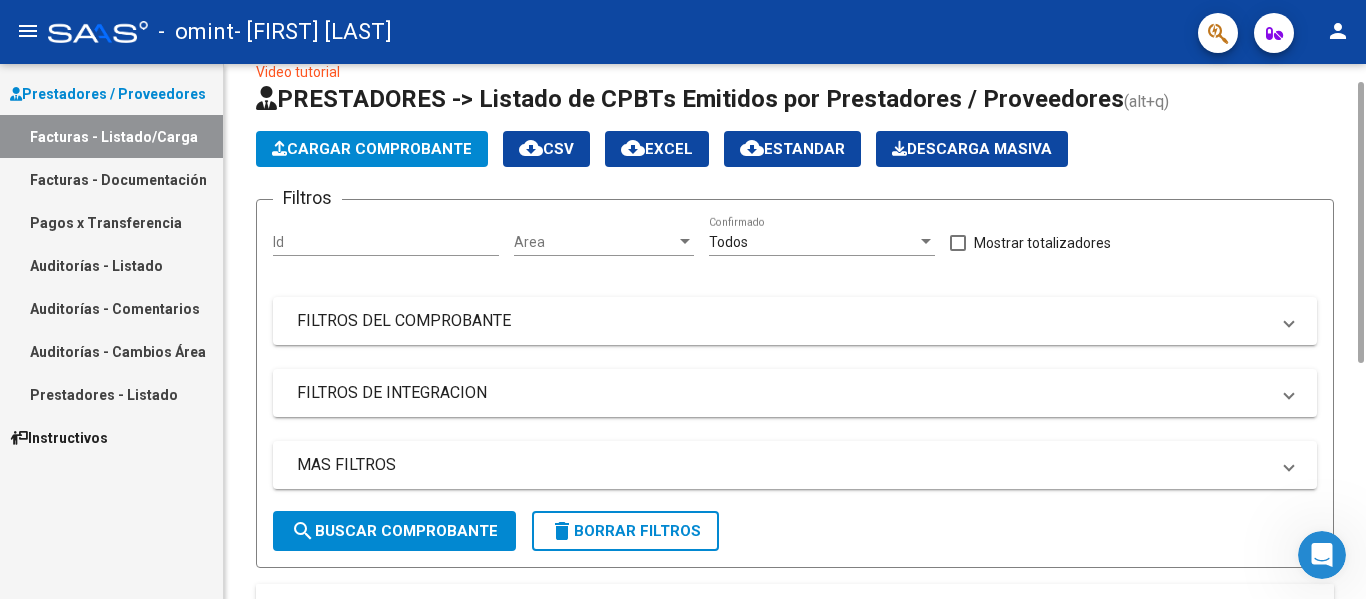 drag, startPoint x: 1359, startPoint y: 324, endPoint x: 1297, endPoint y: 114, distance: 218.96118 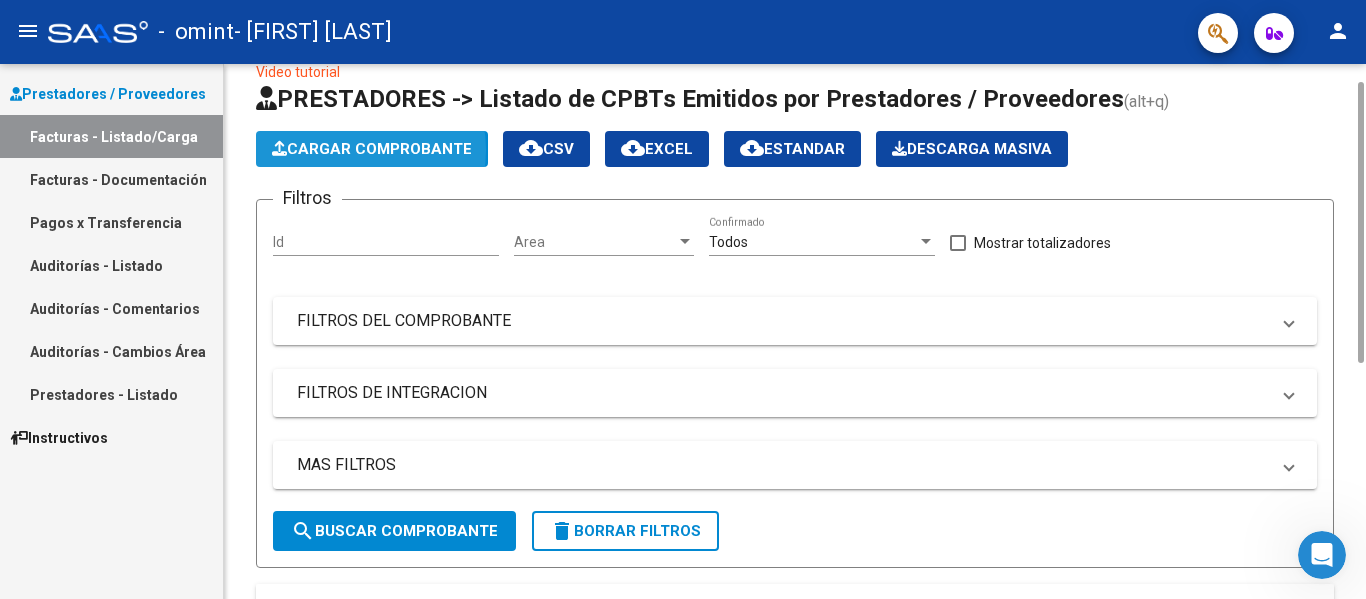 click on "Cargar Comprobante" 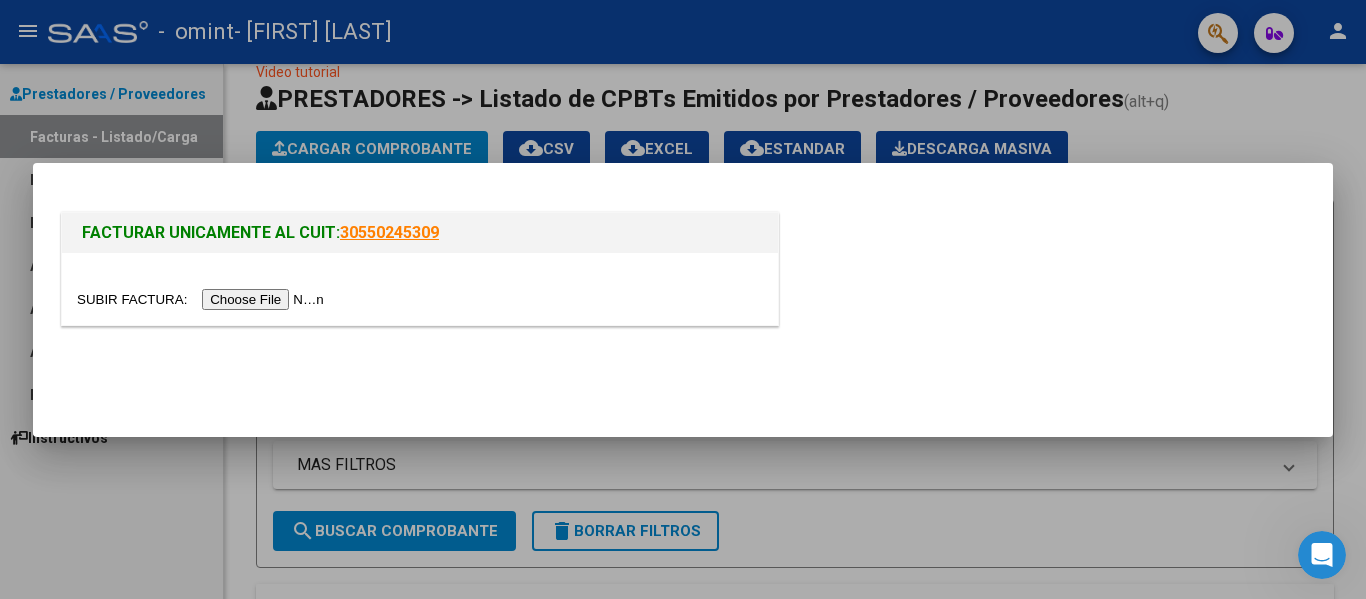 click at bounding box center (203, 299) 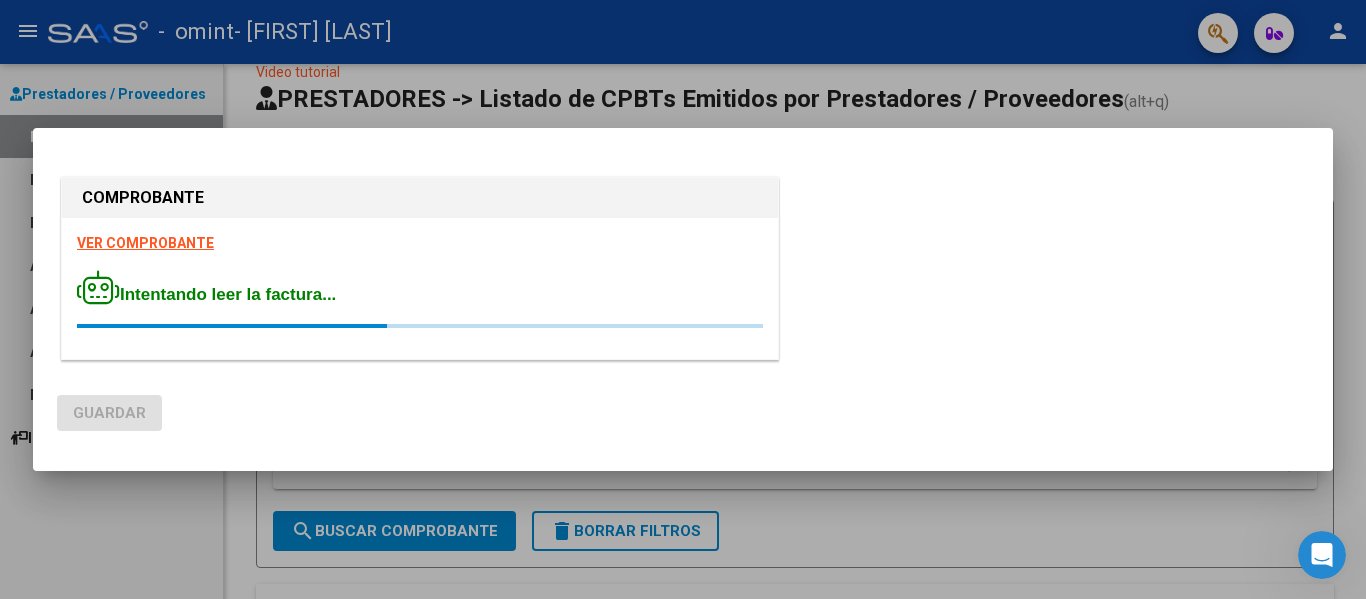click on "VER COMPROBANTE" at bounding box center (145, 243) 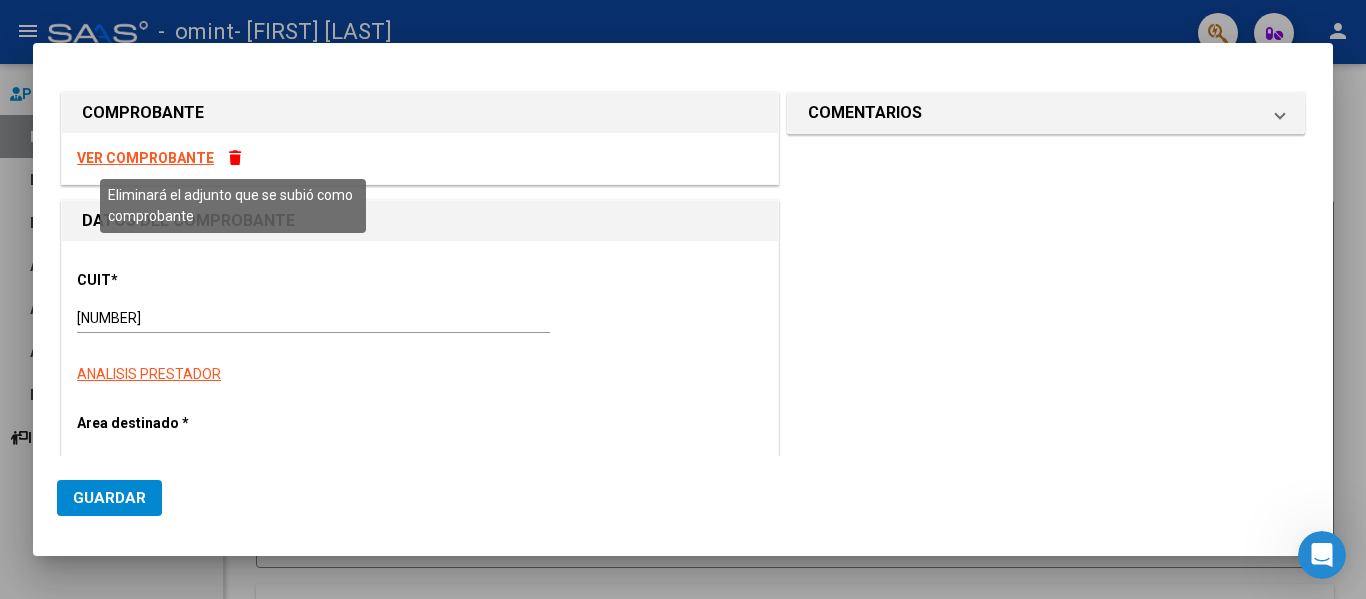 click at bounding box center [235, 158] 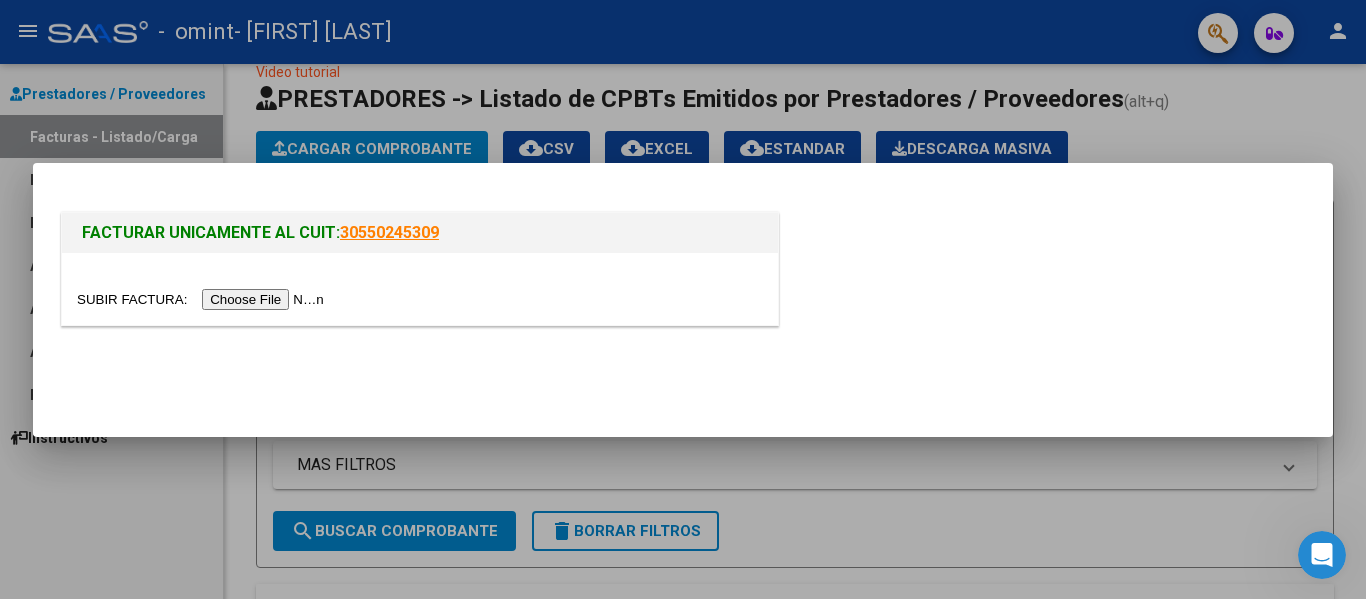 click at bounding box center (203, 299) 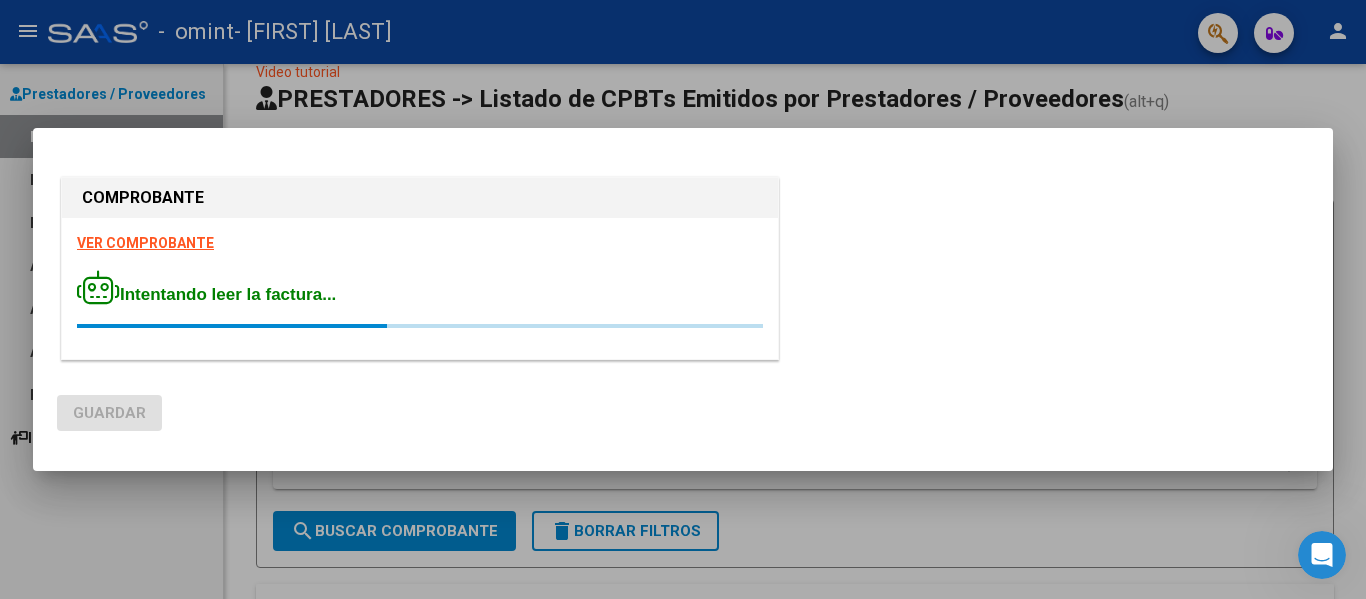 click on "COMPROBANTE VER COMPROBANTE          Intentando leer la factura... Guardar" at bounding box center [683, 299] 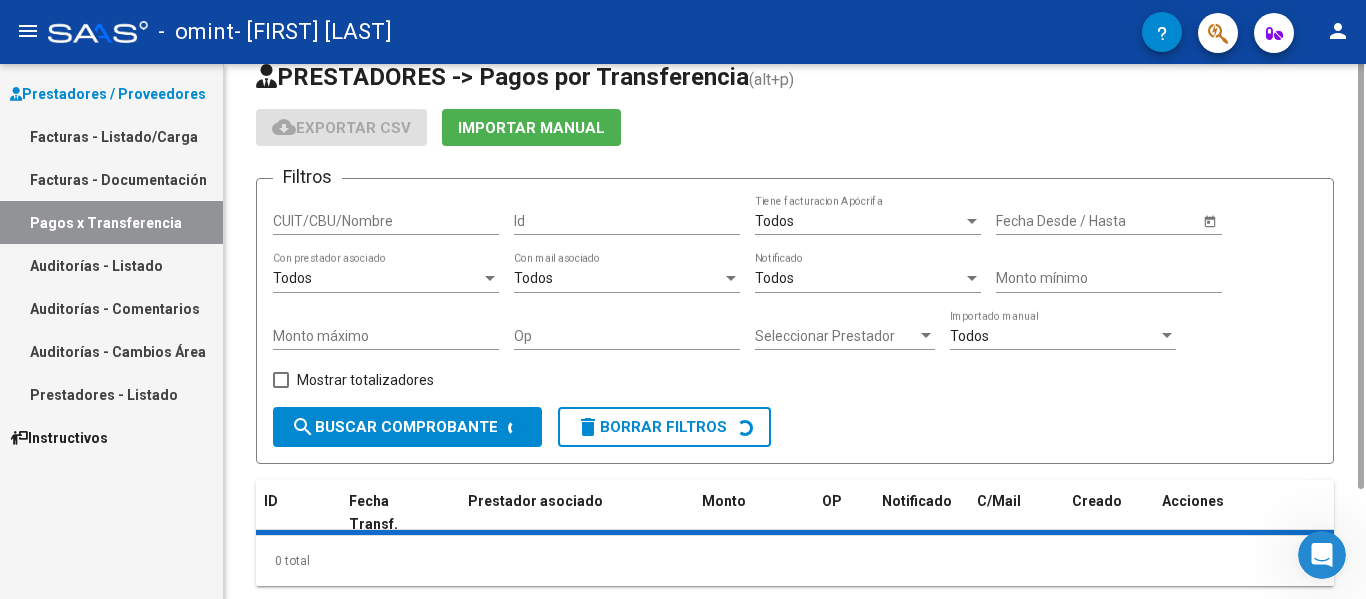 scroll, scrollTop: 0, scrollLeft: 0, axis: both 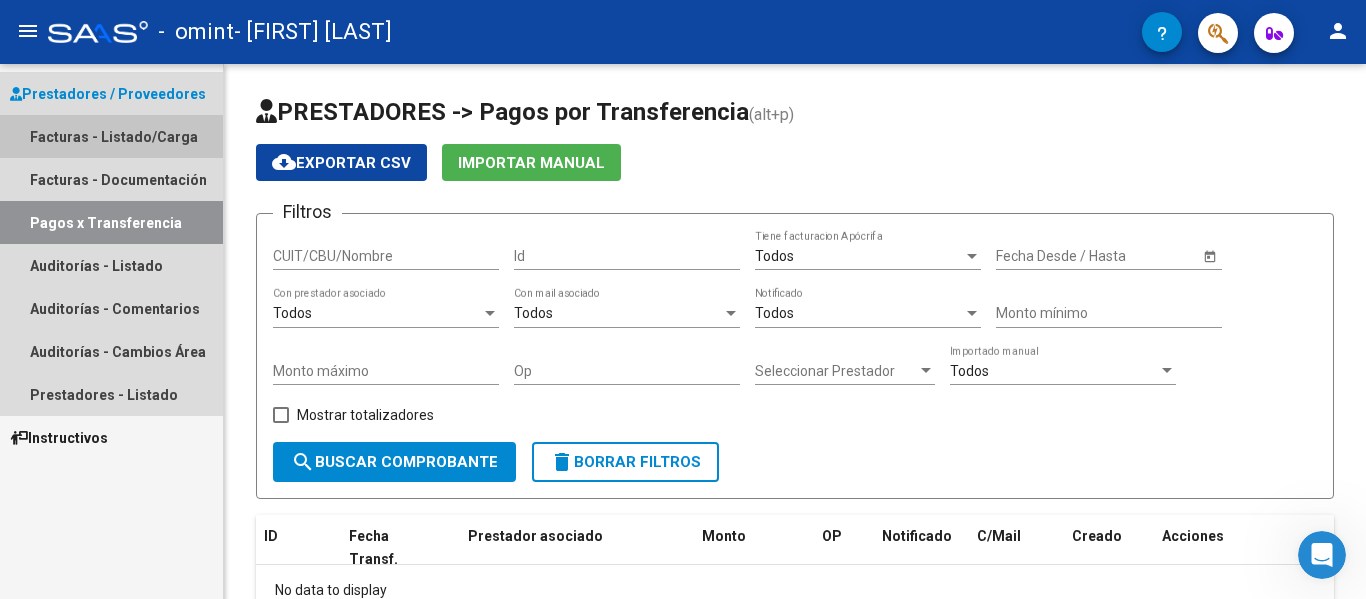 click on "Facturas - Listado/Carga" at bounding box center (111, 136) 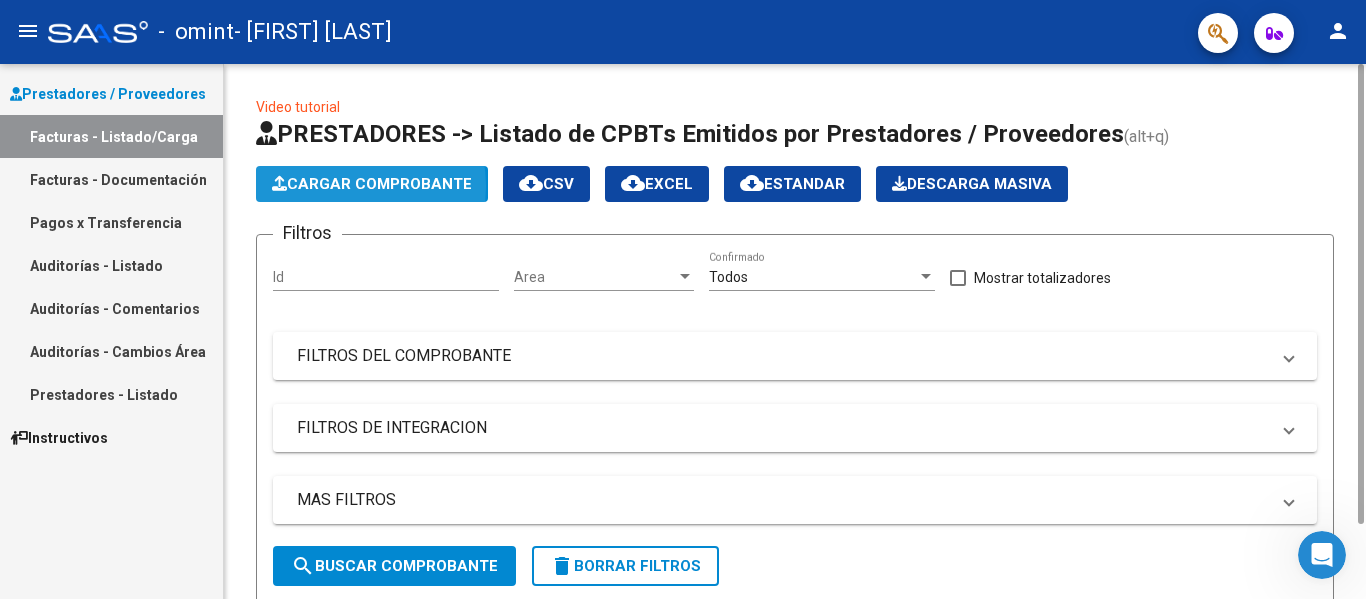 click on "Cargar Comprobante" 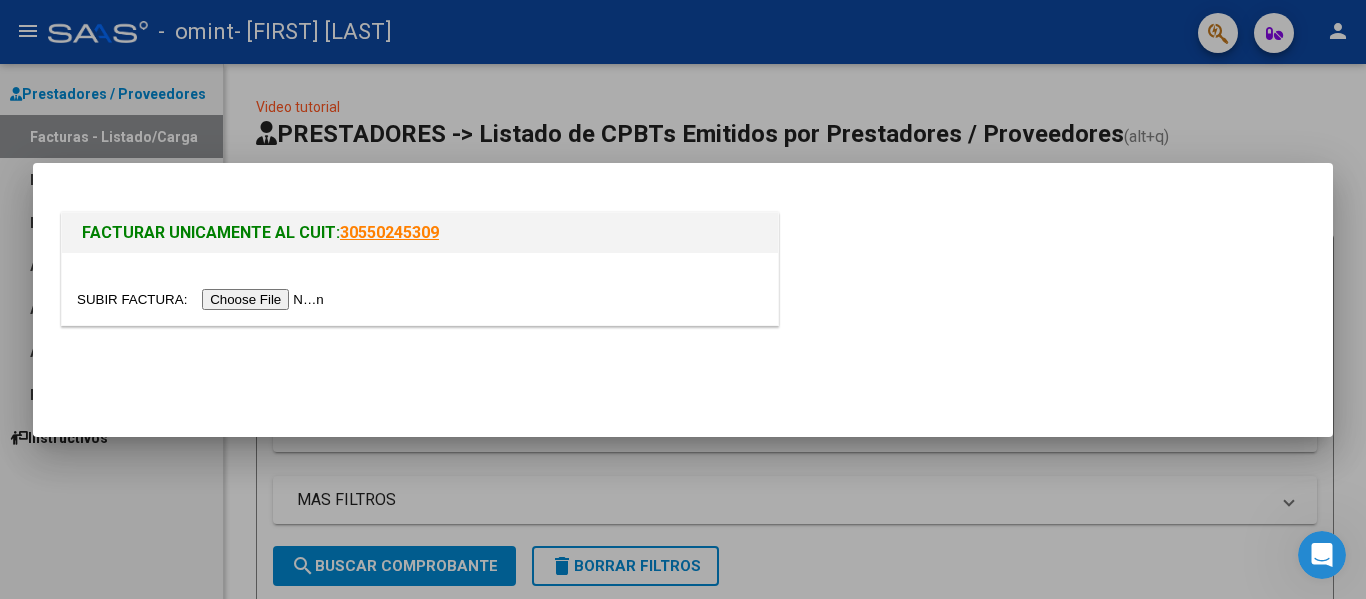 click at bounding box center (203, 299) 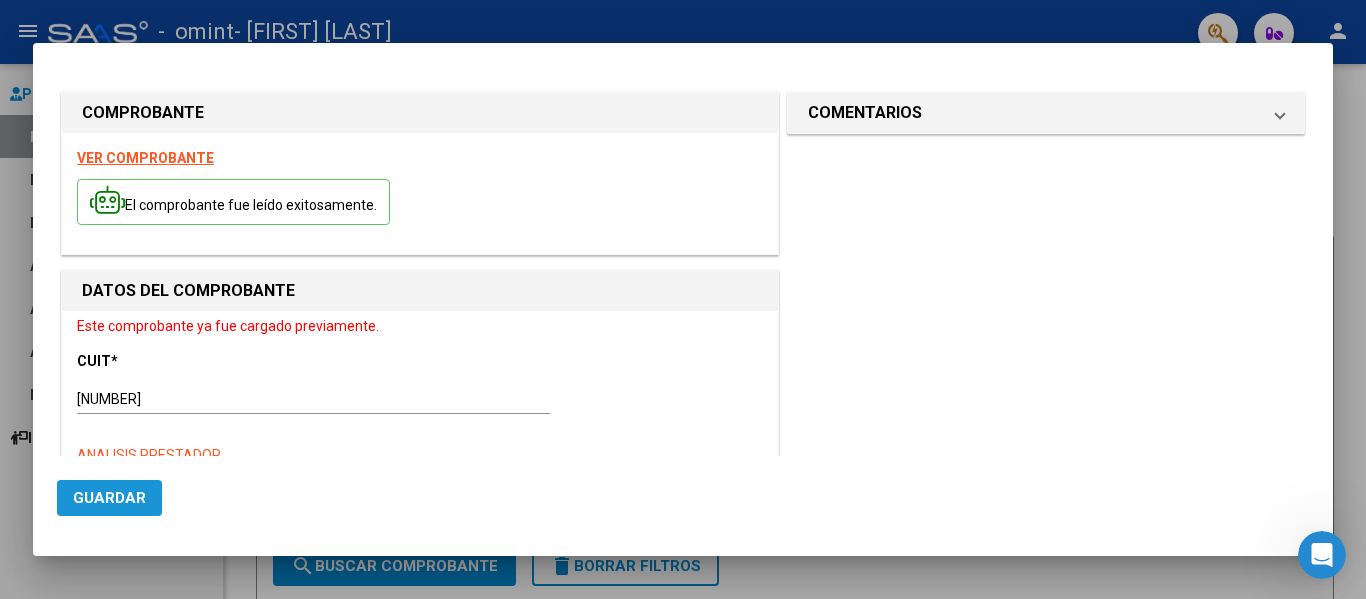 click on "Guardar" 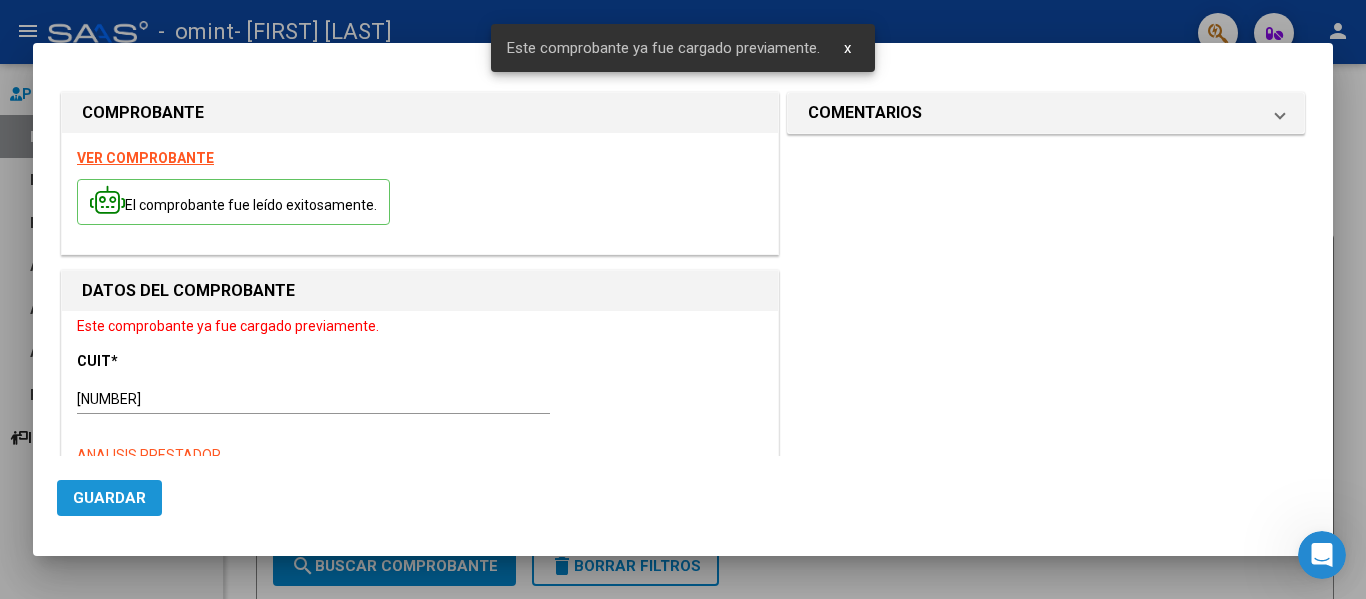 click on "Guardar" 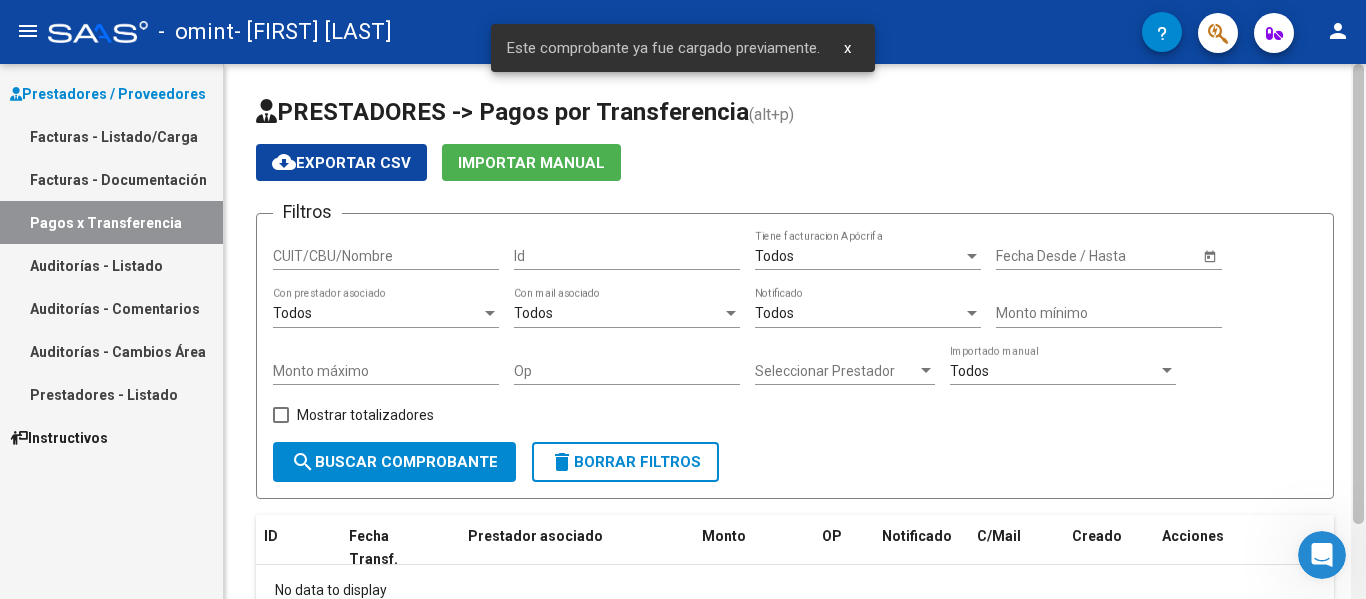 scroll, scrollTop: 131, scrollLeft: 0, axis: vertical 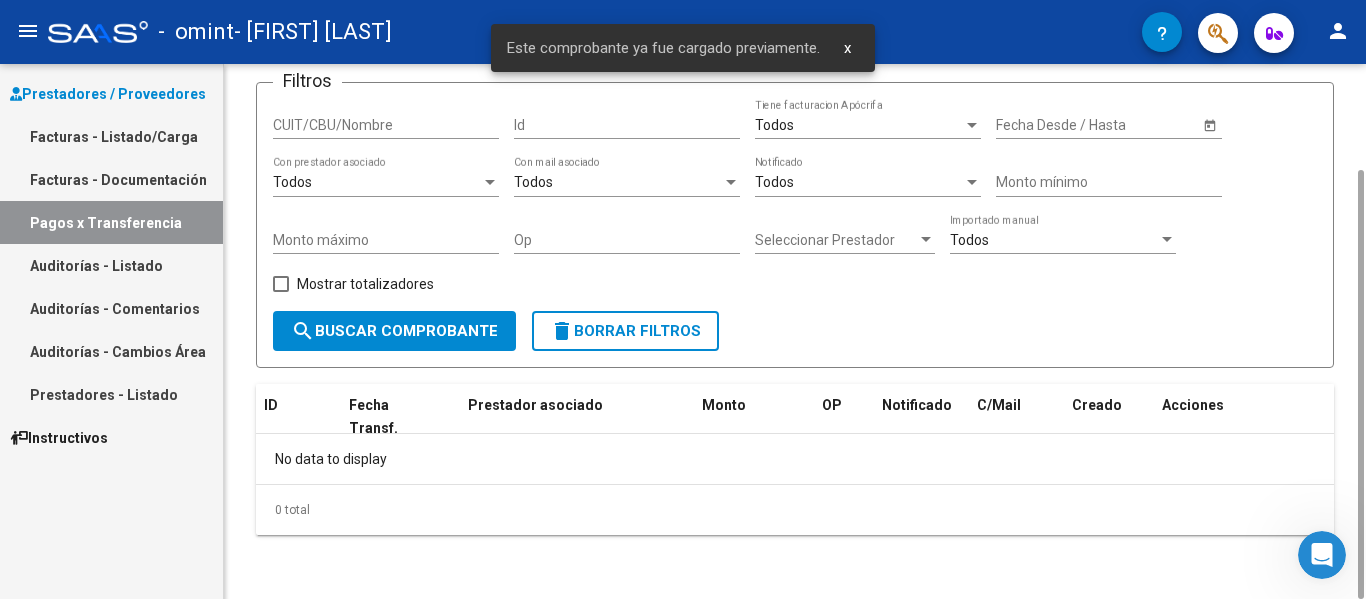 drag, startPoint x: 1365, startPoint y: 471, endPoint x: 1364, endPoint y: 619, distance: 148.00337 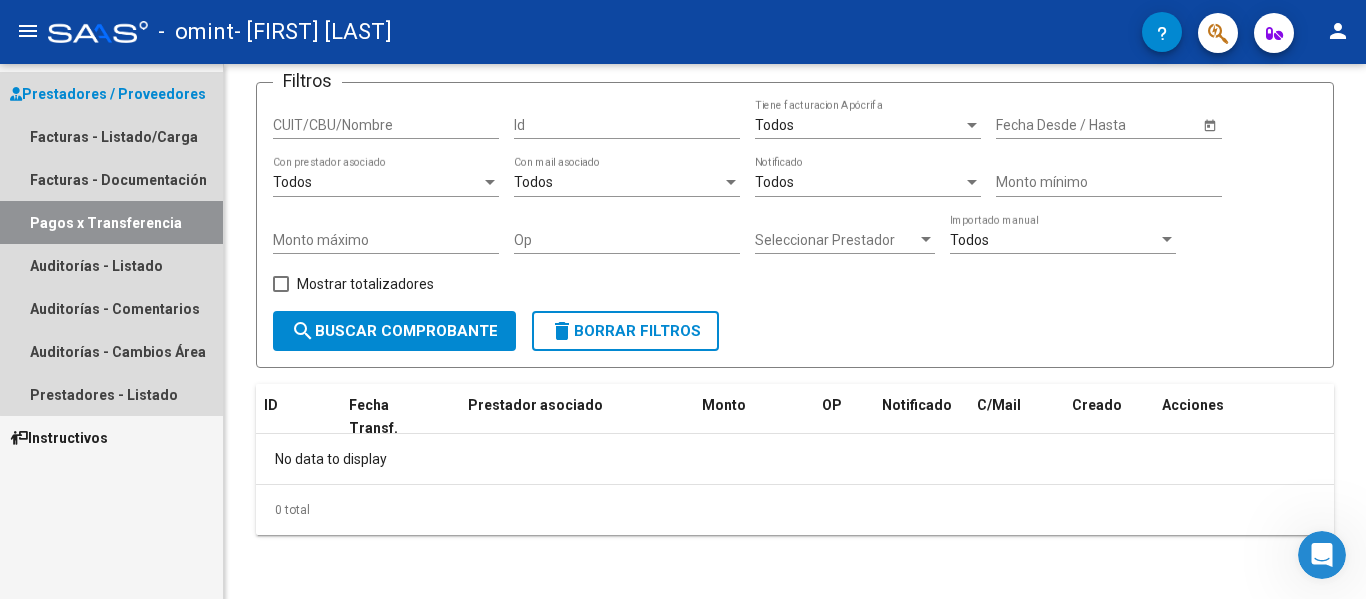 click on "Prestadores / Proveedores" at bounding box center (108, 94) 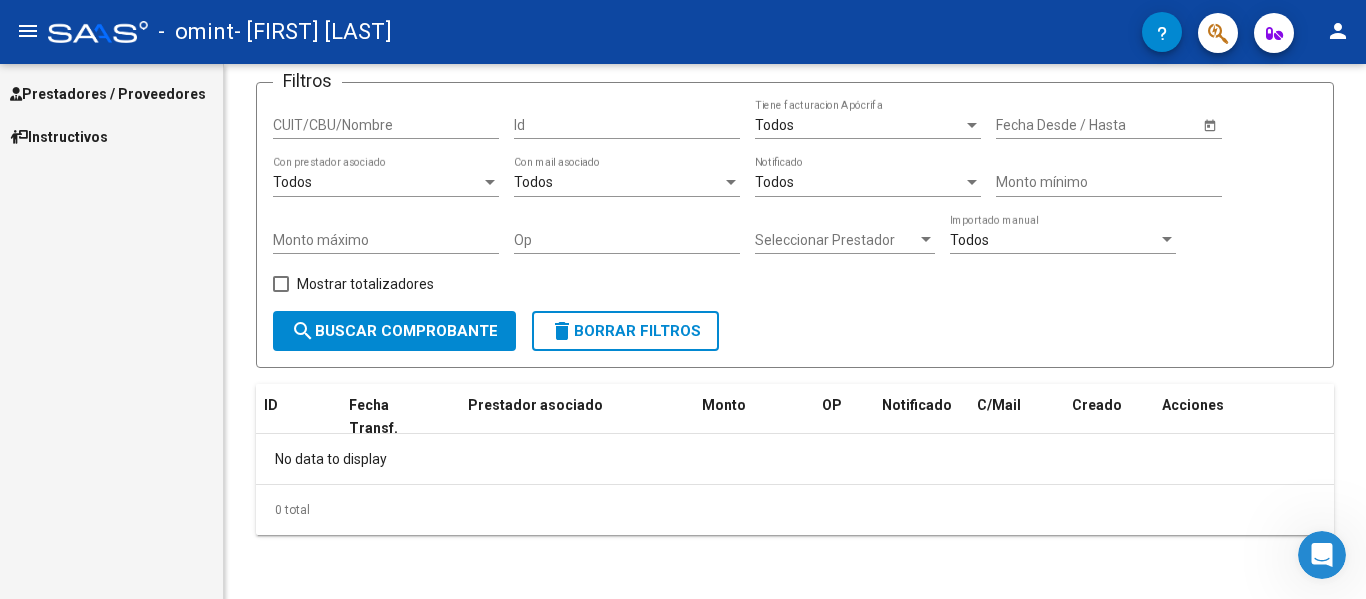 click on "Instructivos" at bounding box center (111, 136) 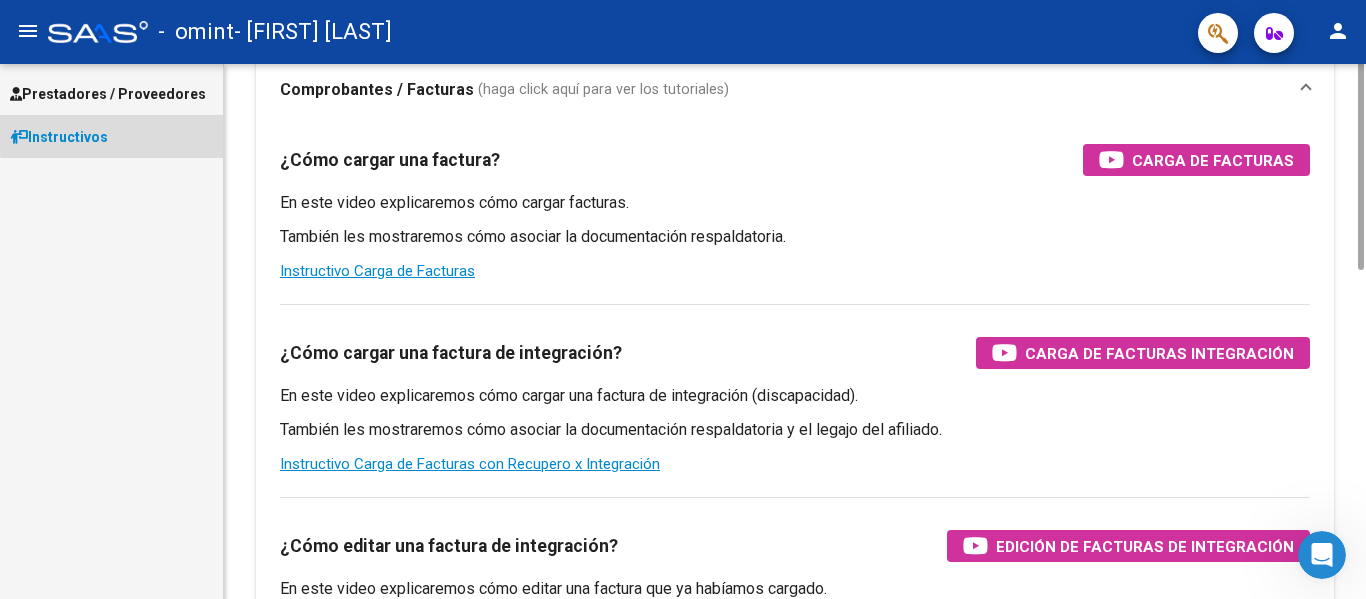scroll, scrollTop: 0, scrollLeft: 0, axis: both 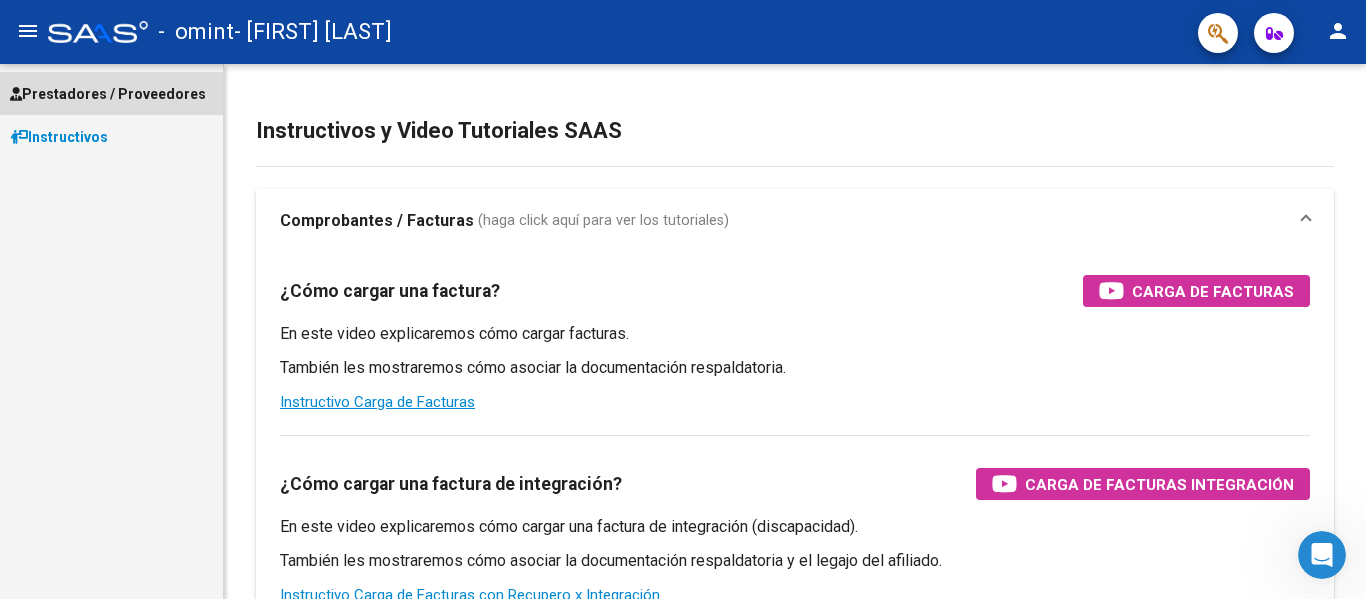 click on "Prestadores / Proveedores" at bounding box center (108, 94) 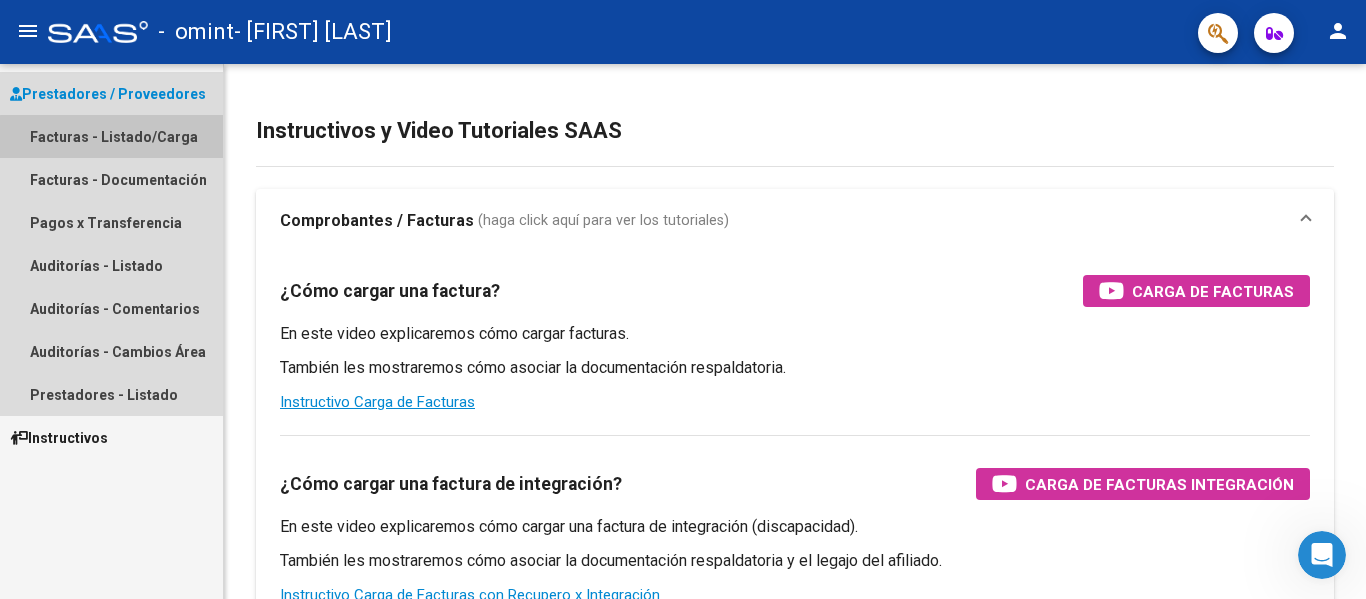 click on "Facturas - Listado/Carga" at bounding box center (111, 136) 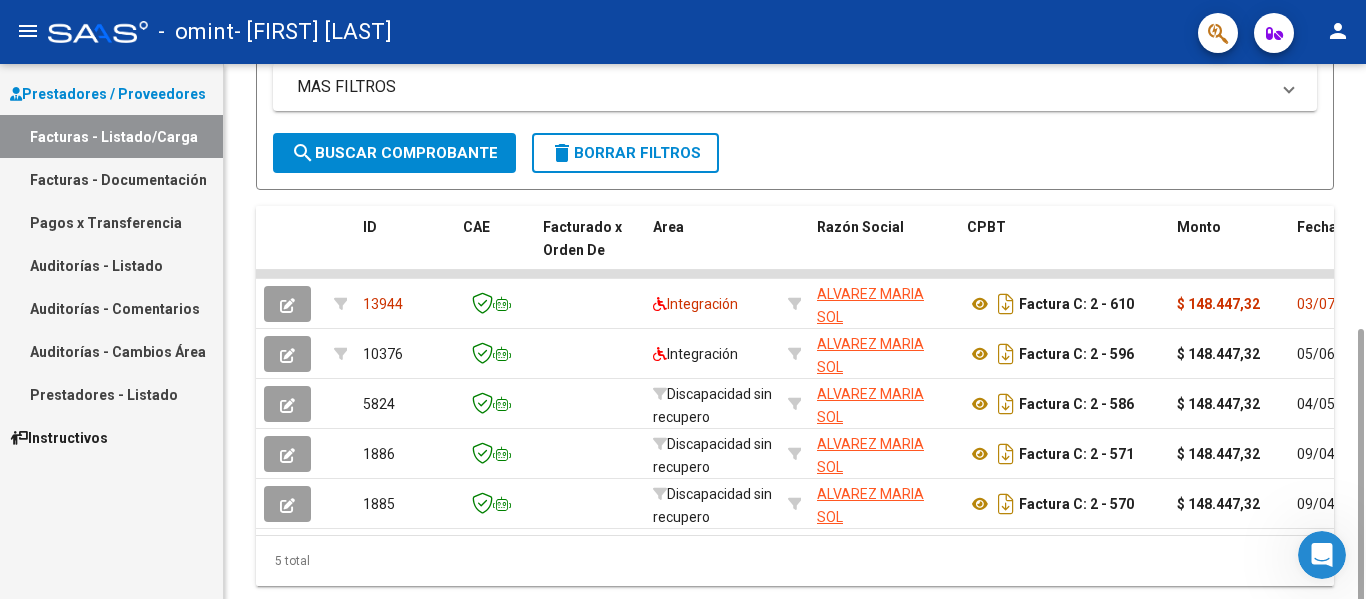 scroll, scrollTop: 444, scrollLeft: 0, axis: vertical 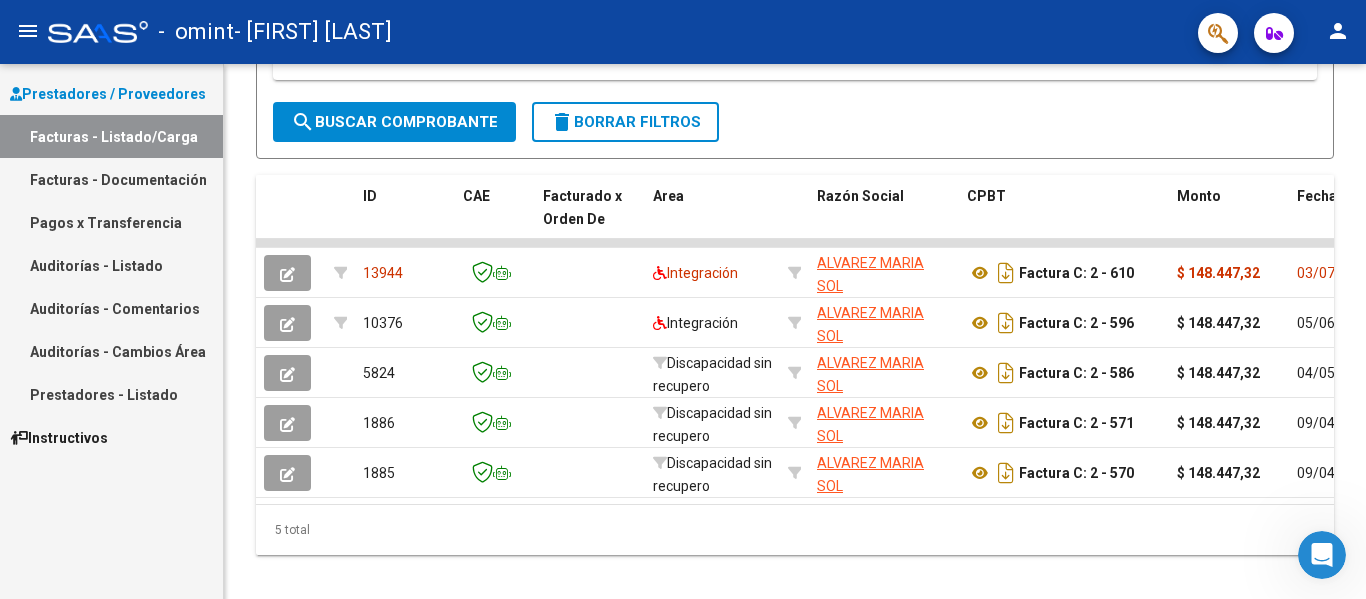 drag, startPoint x: 1363, startPoint y: 346, endPoint x: 1354, endPoint y: 628, distance: 282.1436 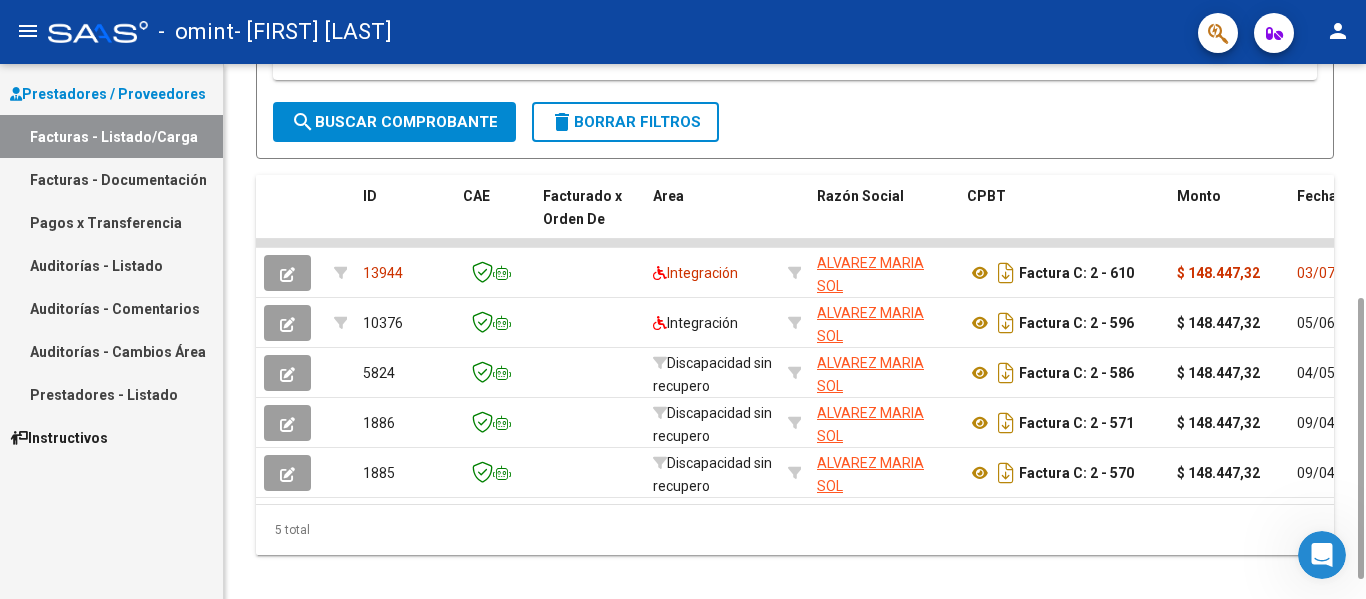 click on "Filtros Id Area Area Todos  Confirmado   Mostrar totalizadores   FILTROS DEL COMPROBANTE  Comprobante Tipo Comprobante Tipo Start date – Fec. Comprobante Desde / Hasta Días Emisión Desde(cant. días) Días Emisión Hasta(cant. días) CUIT / Razón Social Pto. Venta Nro. Comprobante Código SSS CAE Válido CAE Válido Todos  Cargado Módulo Hosp. Todos  Tiene facturacion Apócrifa Hospital Refes  FILTROS DE INTEGRACION  Período De Prestación Campos del Archivo de Rendición Devuelto x SSS (dr_envio) Todos  Rendido x SSS (dr_envio) Tipo de Registro Tipo de Registro Período Presentación Período Presentación Campos del Legajo Asociado (preaprobación) Afiliado Legajo (cuil/nombre) Todos  Solo facturas preaprobadas  MAS FILTROS  Todos  Con Doc. Respaldatoria Todos  Con Trazabilidad Todos  Asociado a Expediente Sur Auditoría Auditoría Auditoría Id Start date – Auditoría Confirmada Desde / Hasta Start date – Fec. Rec. Desde / Hasta Start date – Fec. Creado Desde / Hasta Start date – Op Estado" 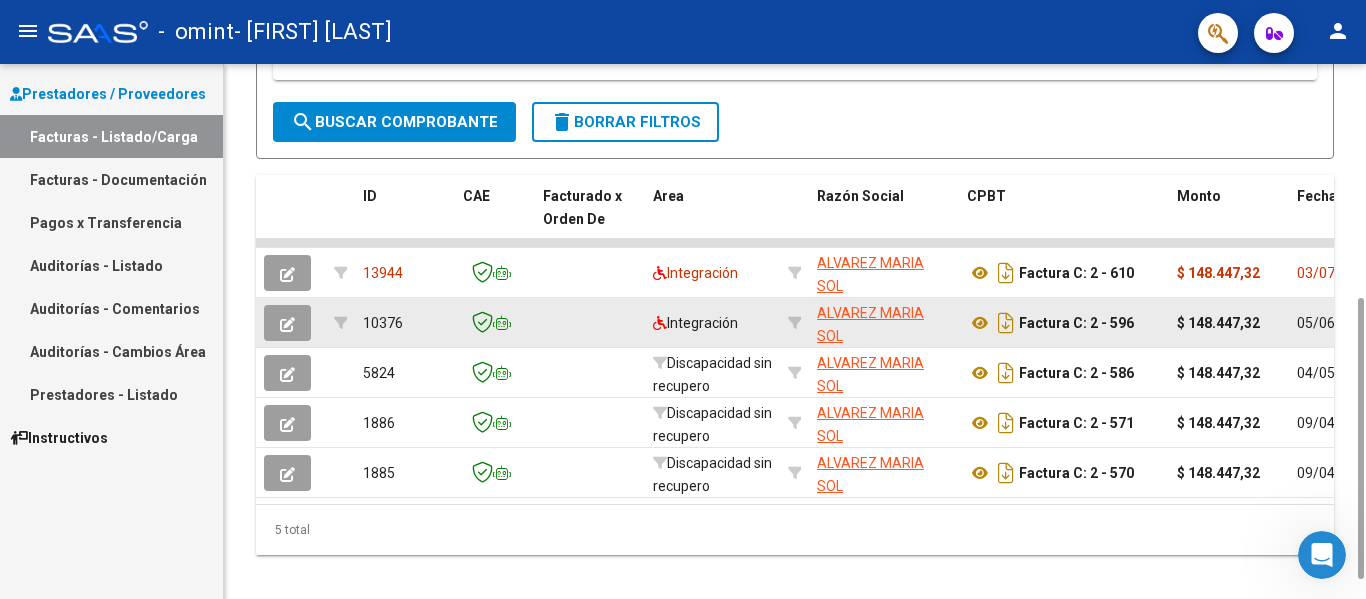 click 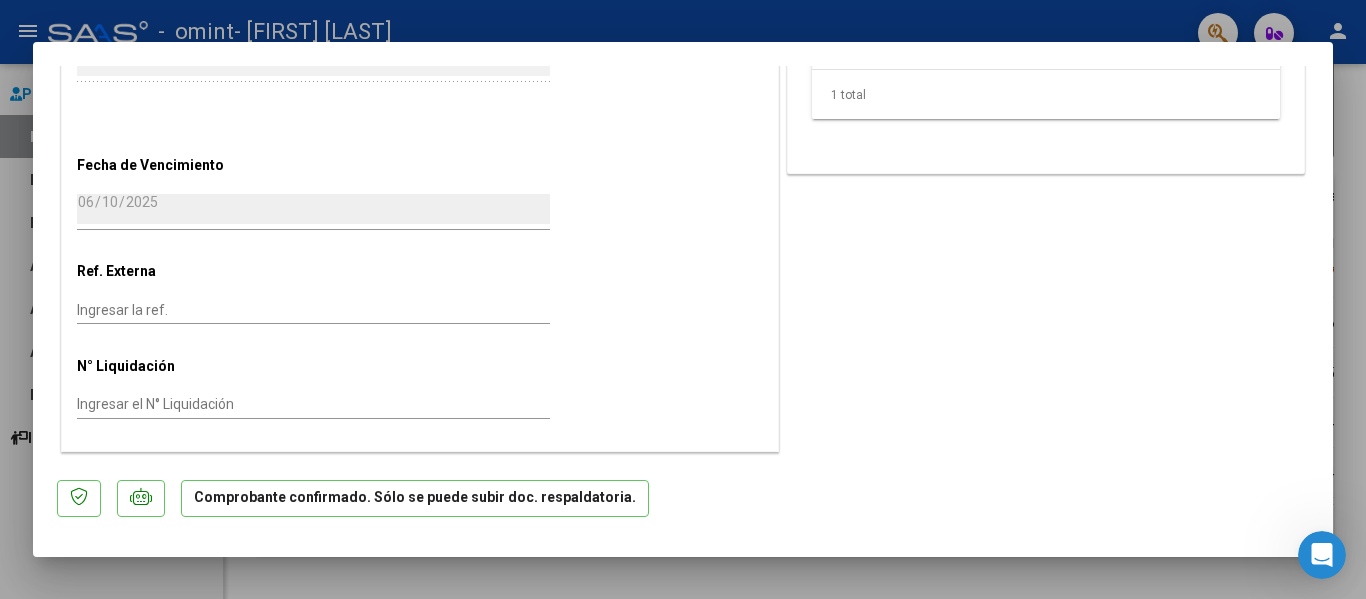 scroll, scrollTop: 0, scrollLeft: 0, axis: both 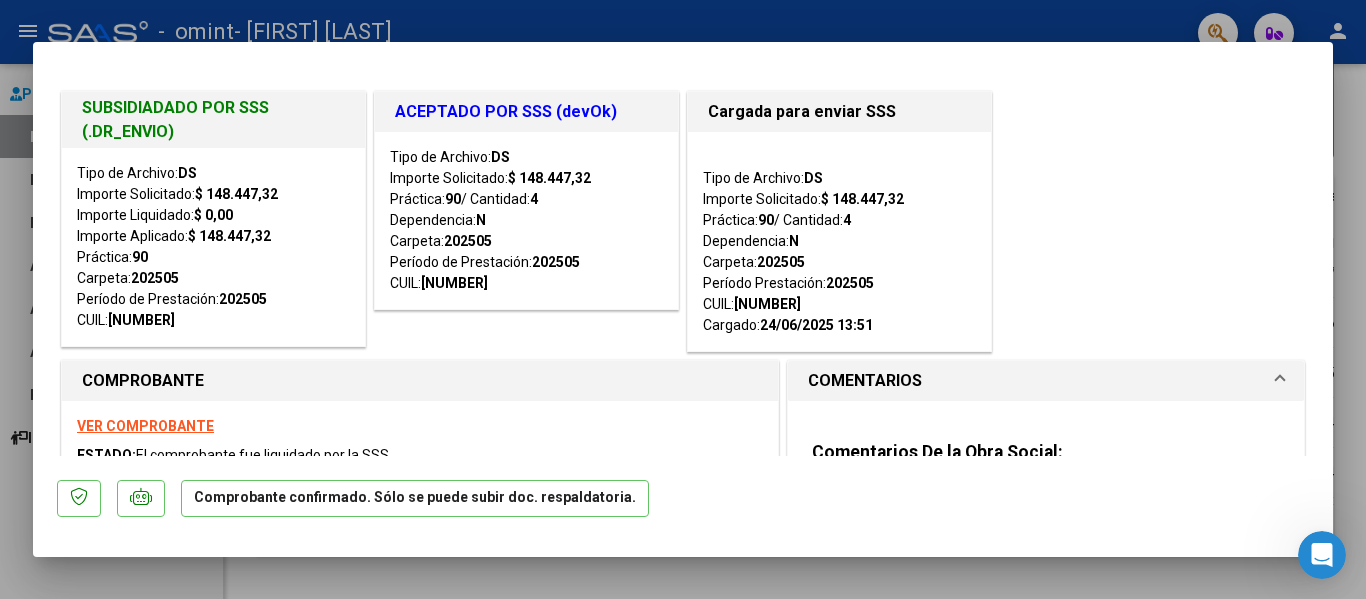 click at bounding box center (683, 299) 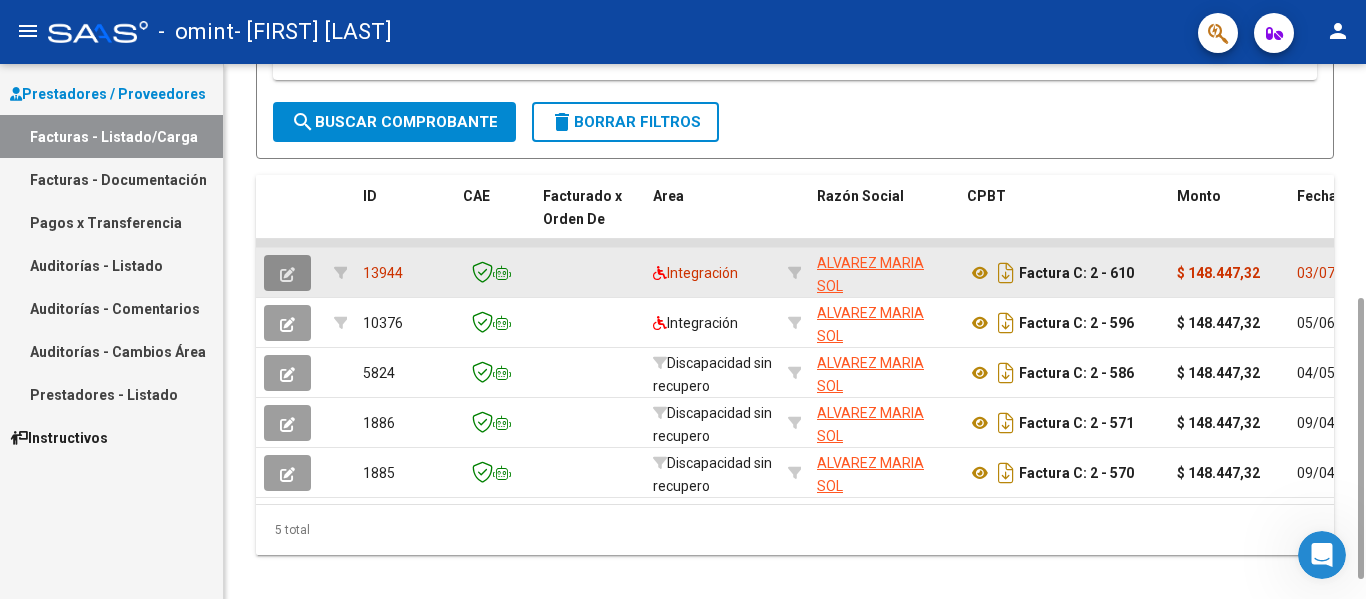 click 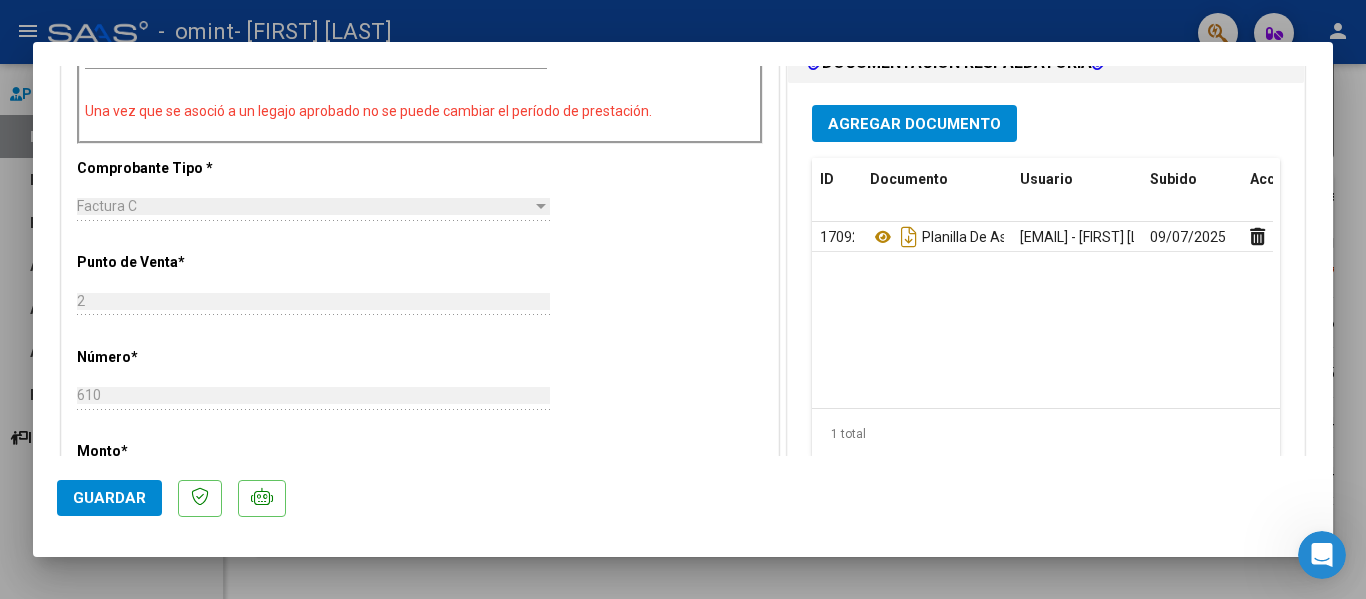 scroll, scrollTop: 1226, scrollLeft: 0, axis: vertical 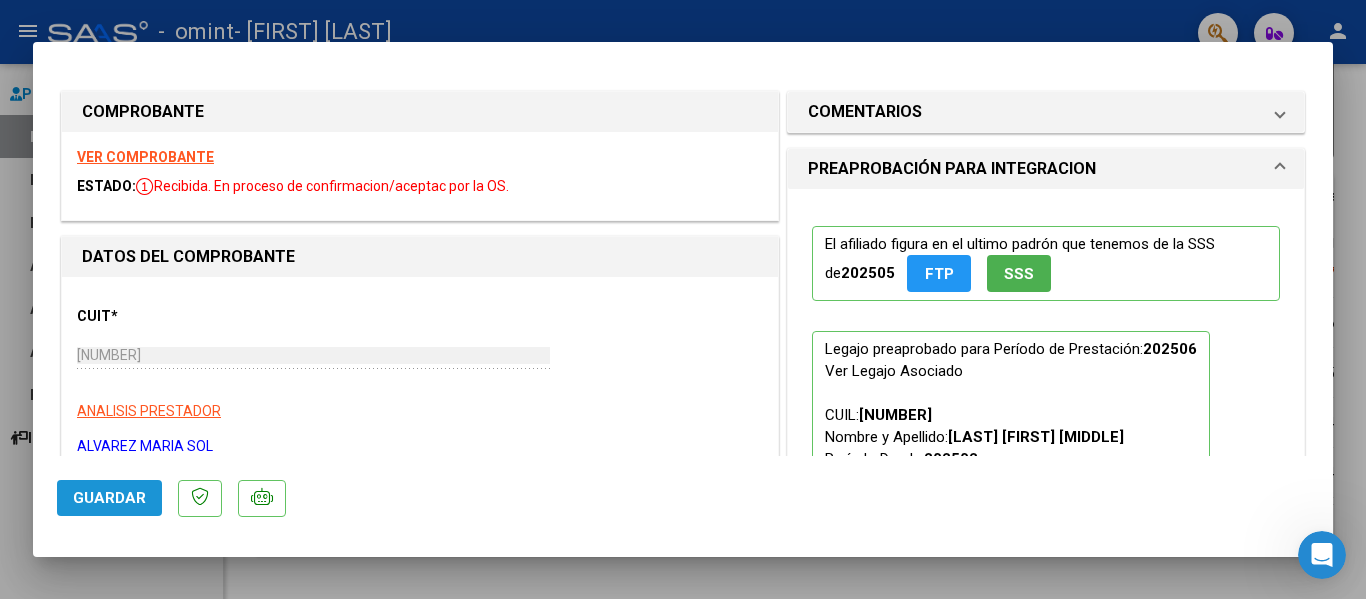 click on "Guardar" 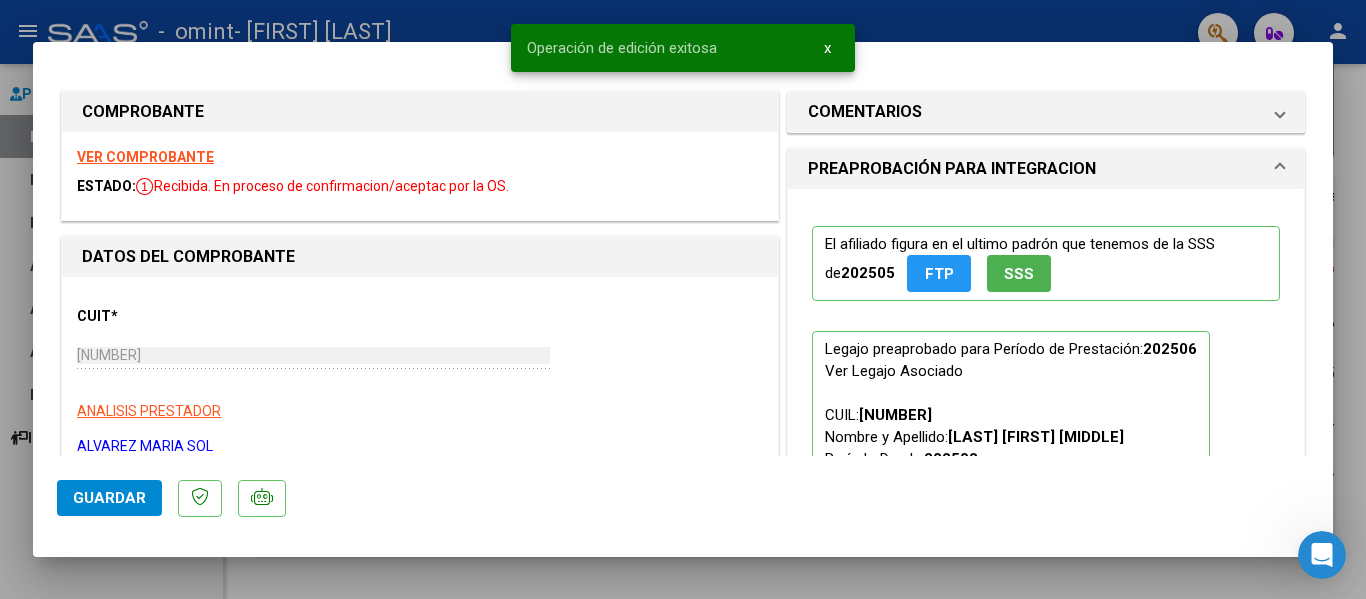 click at bounding box center (683, 299) 